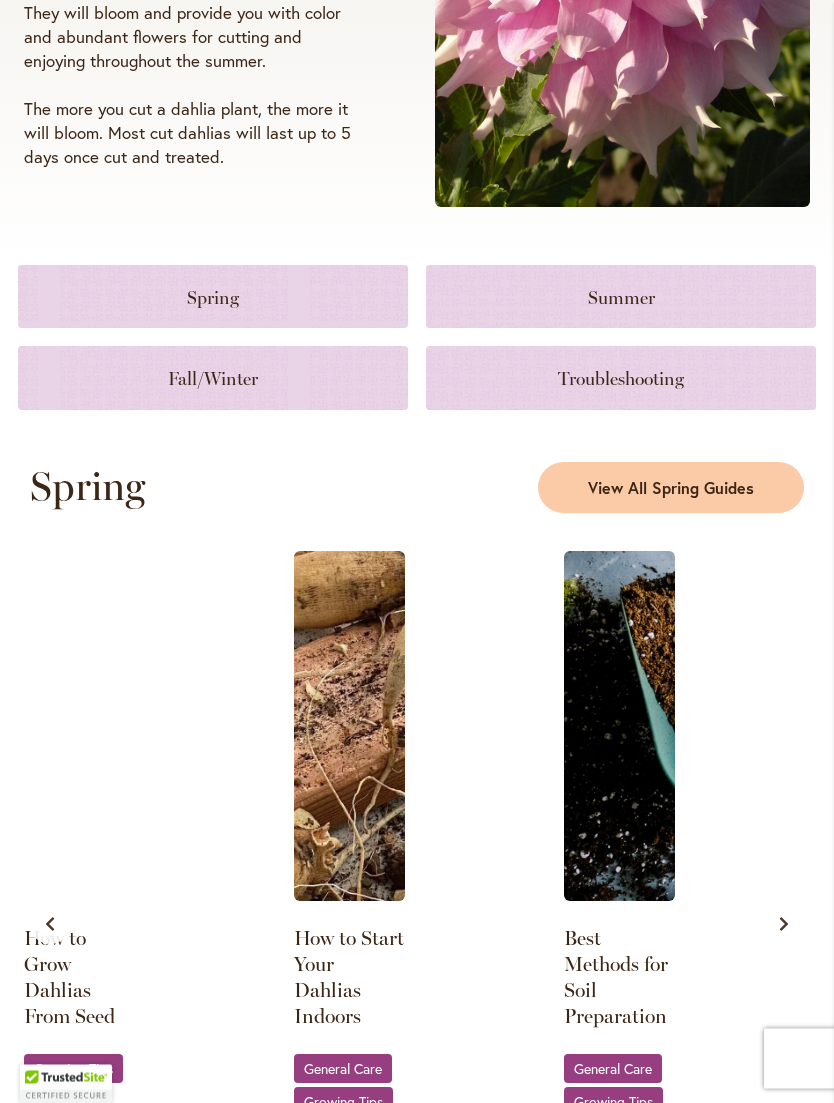 scroll, scrollTop: 0, scrollLeft: 0, axis: both 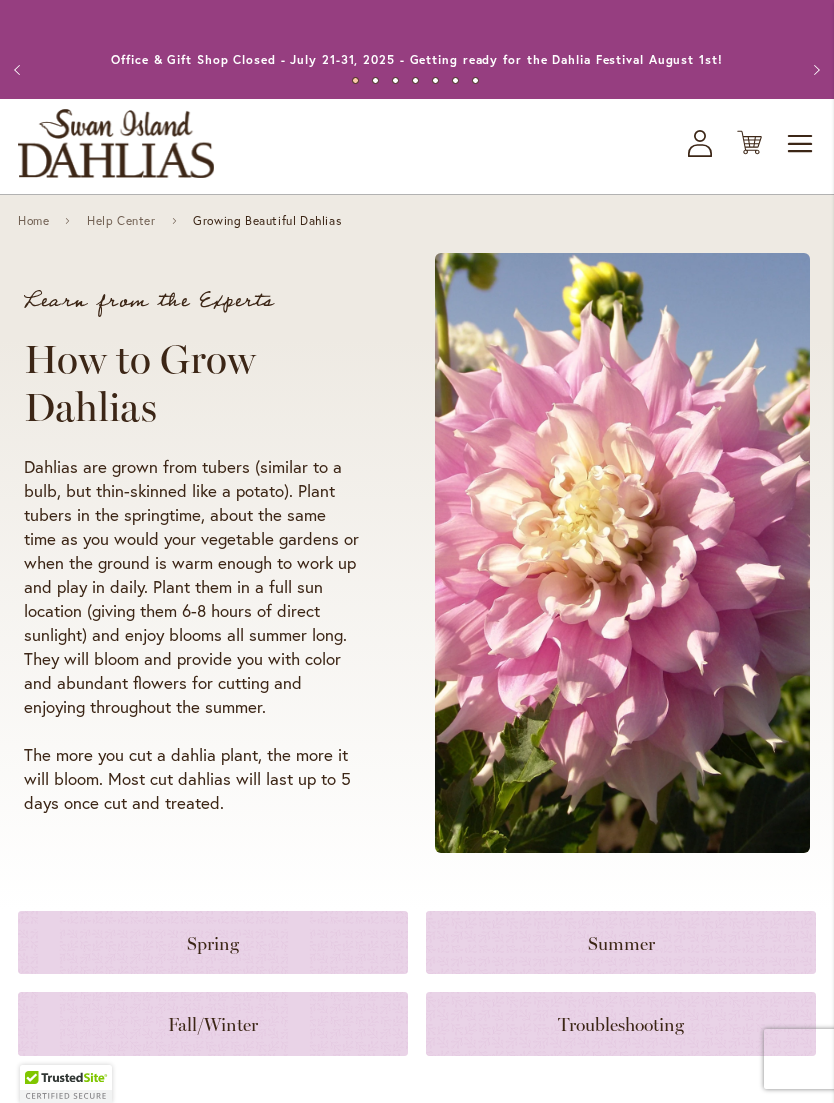 click on "Cart
.cls-1 {
fill: #231f20;
}" 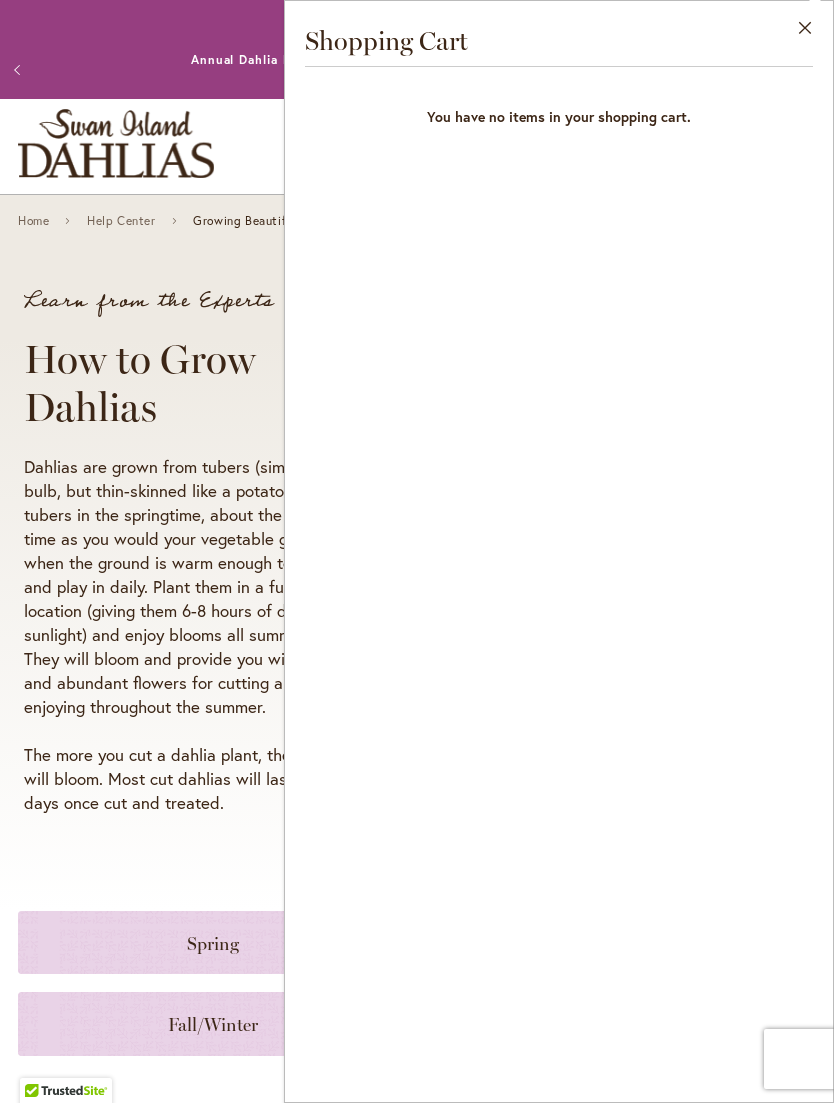 click on "Learn from the Experts
How to Grow Dahlias
Dahlias are grown from tubers (similar to a bulb, but thin-skinned like a potato). Plant tubers in the springtime, about the same time as you would your vegetable gardens or when the ground is warm enough to work up and play in daily. Plant them in a full sun location (giving them 6-8 hours of direct sunlight) and enjoy blooms all summer long. They will bloom and provide you with color and abundant flowers for cutting and enjoying throughout the summer.
The more you cut a dahlia plant, the more it will bloom. Most cut dahlias will last up to 5 days once cut and treated." at bounding box center [417, 553] 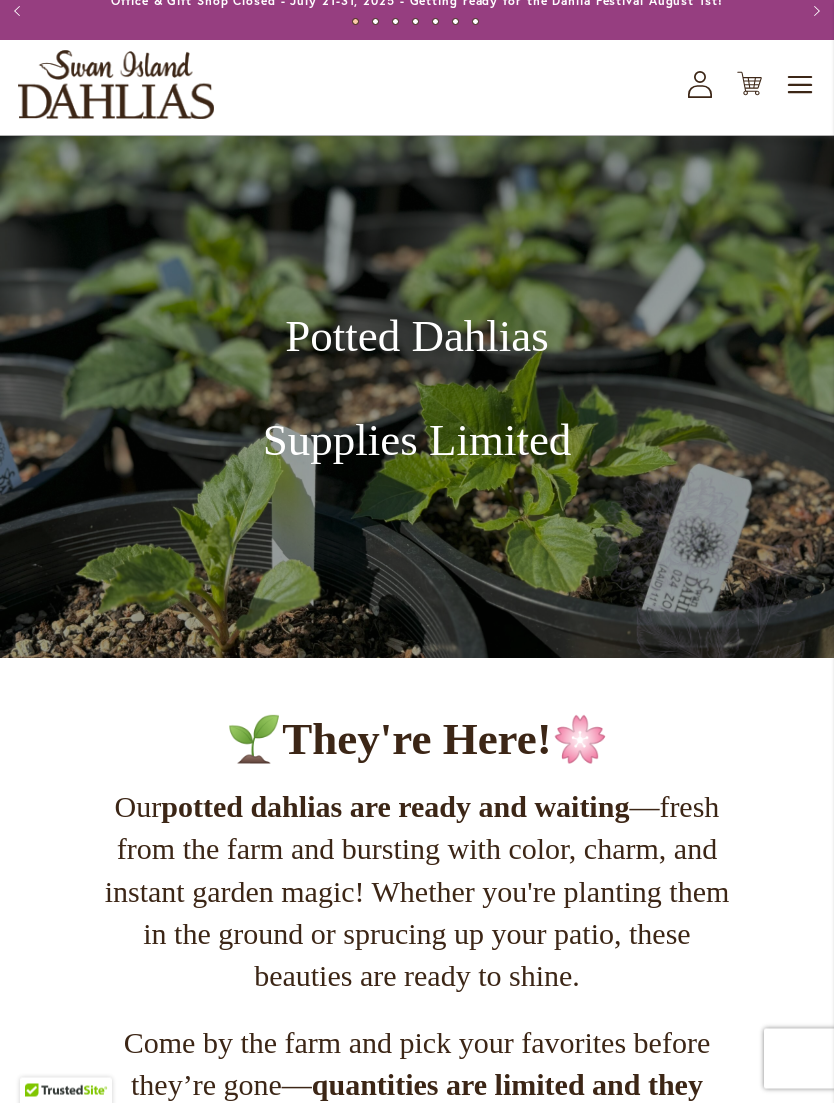 scroll, scrollTop: 0, scrollLeft: 0, axis: both 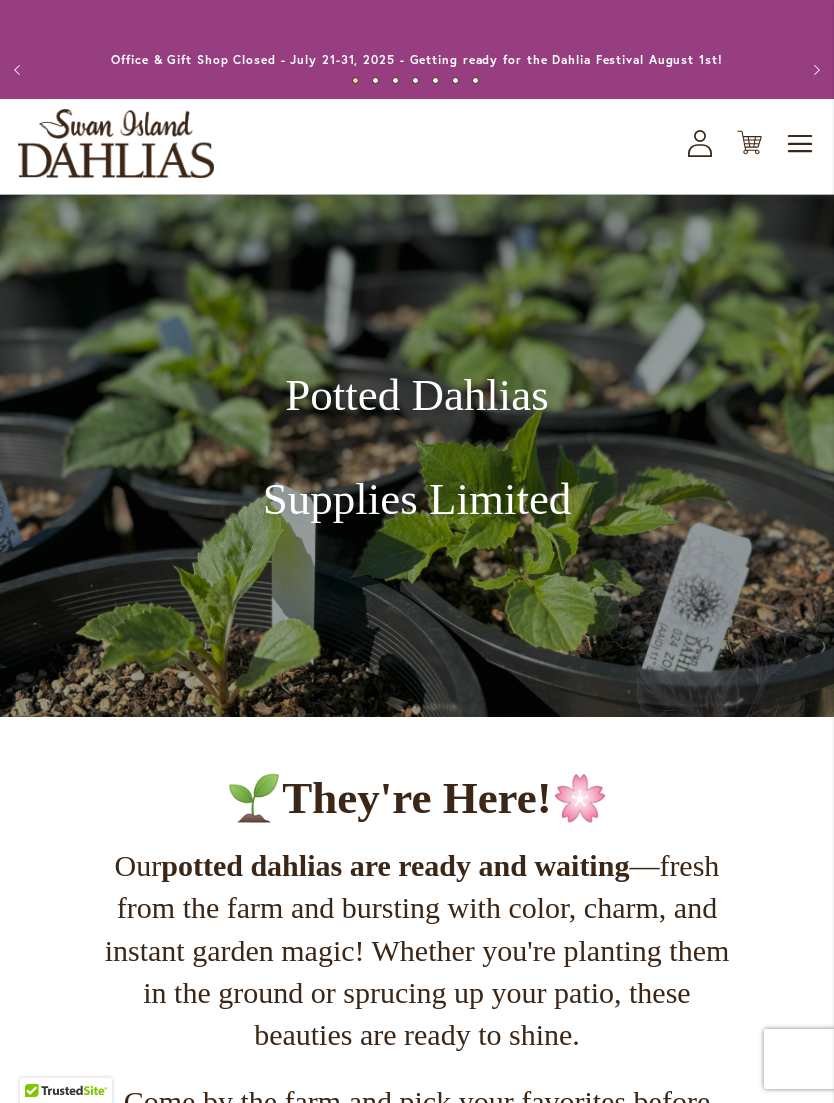 click on "Toggle Nav" at bounding box center (801, 144) 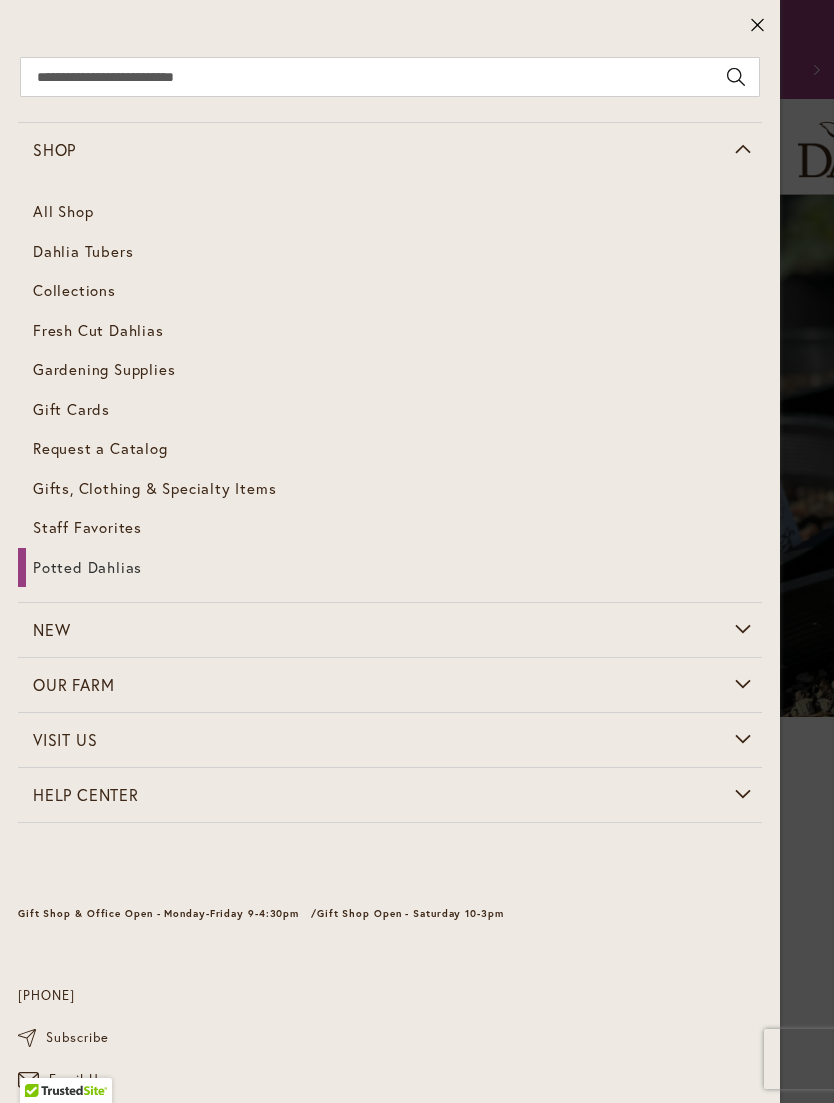 click on "Dahlia Tubers" at bounding box center (83, 251) 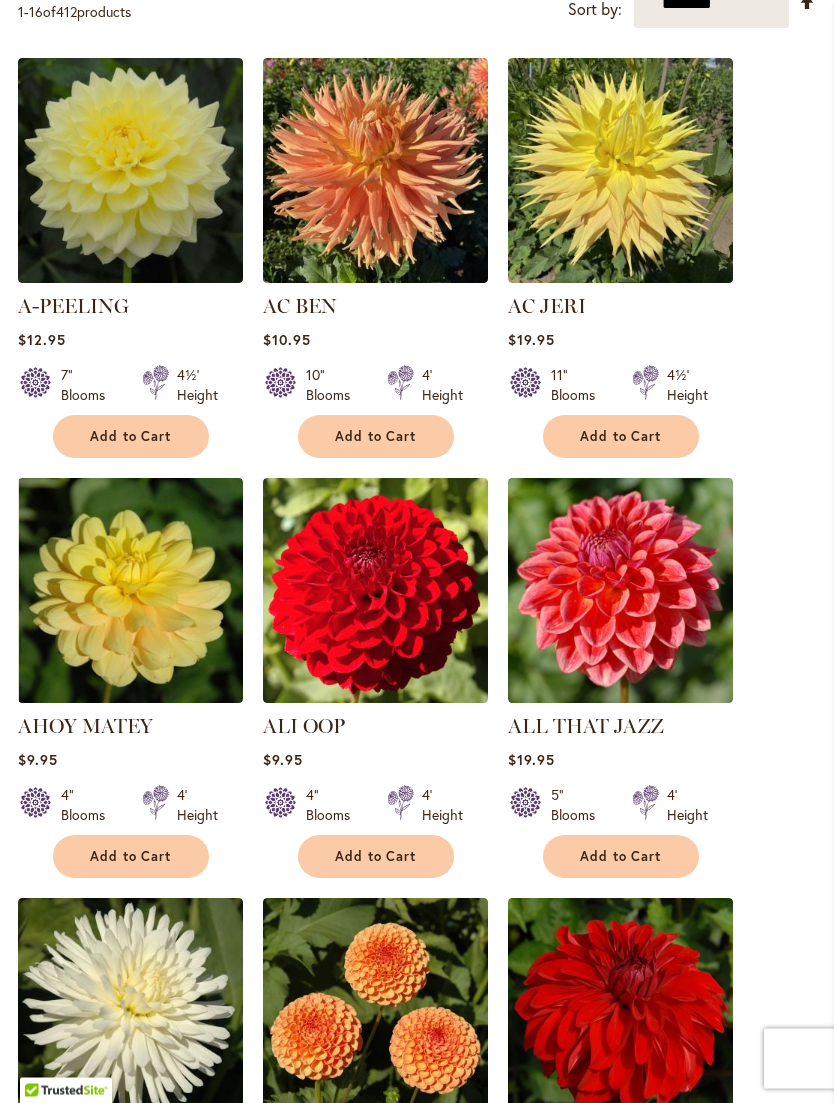 scroll, scrollTop: 746, scrollLeft: 0, axis: vertical 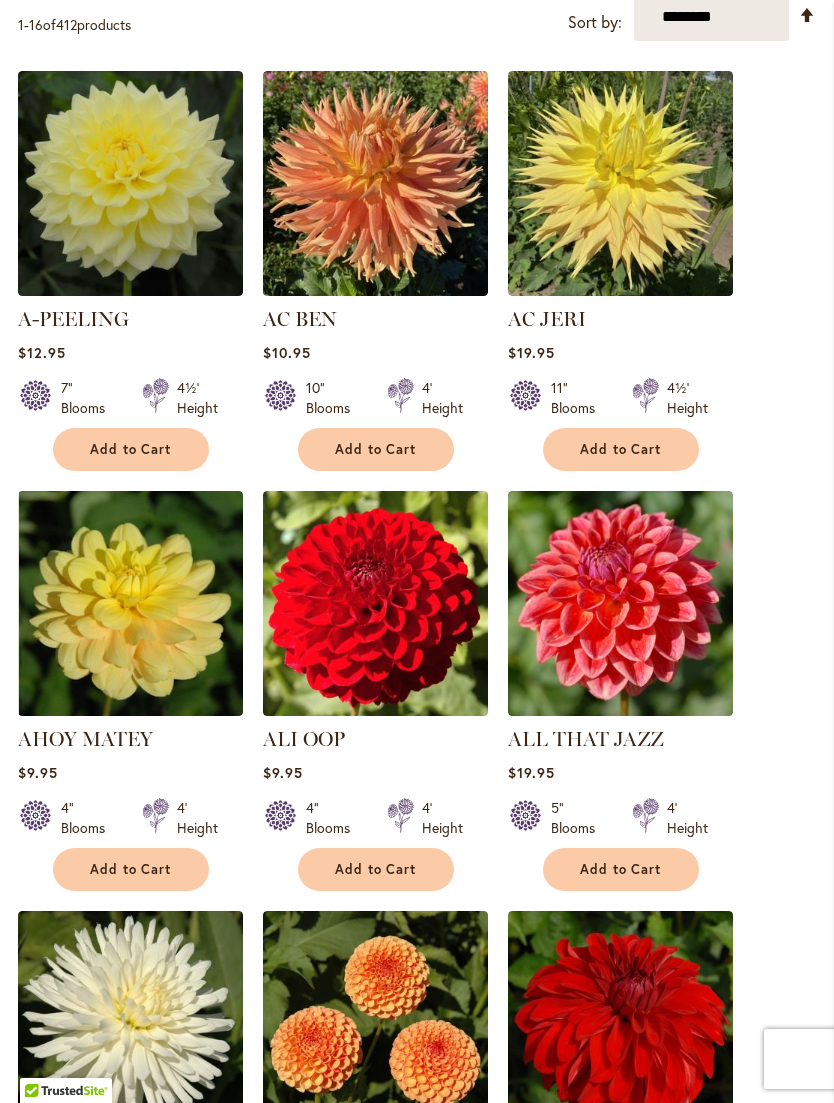 click at bounding box center (130, 603) 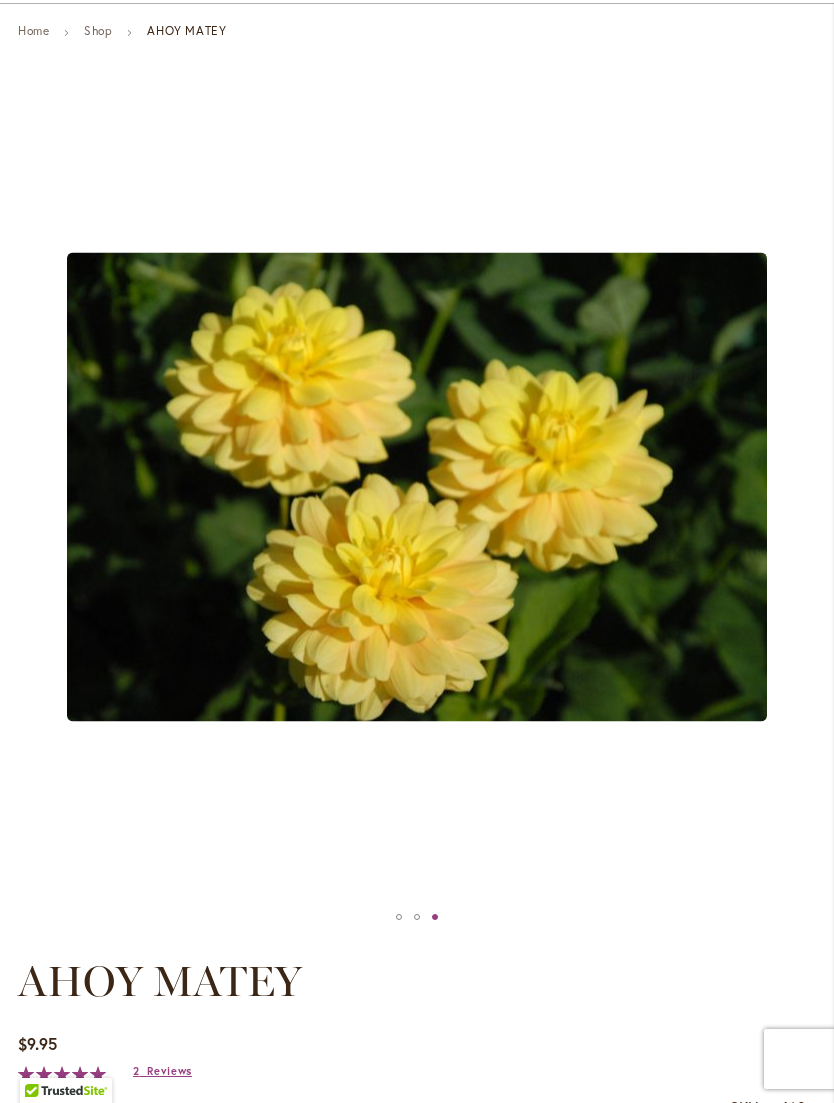 scroll, scrollTop: 255, scrollLeft: 0, axis: vertical 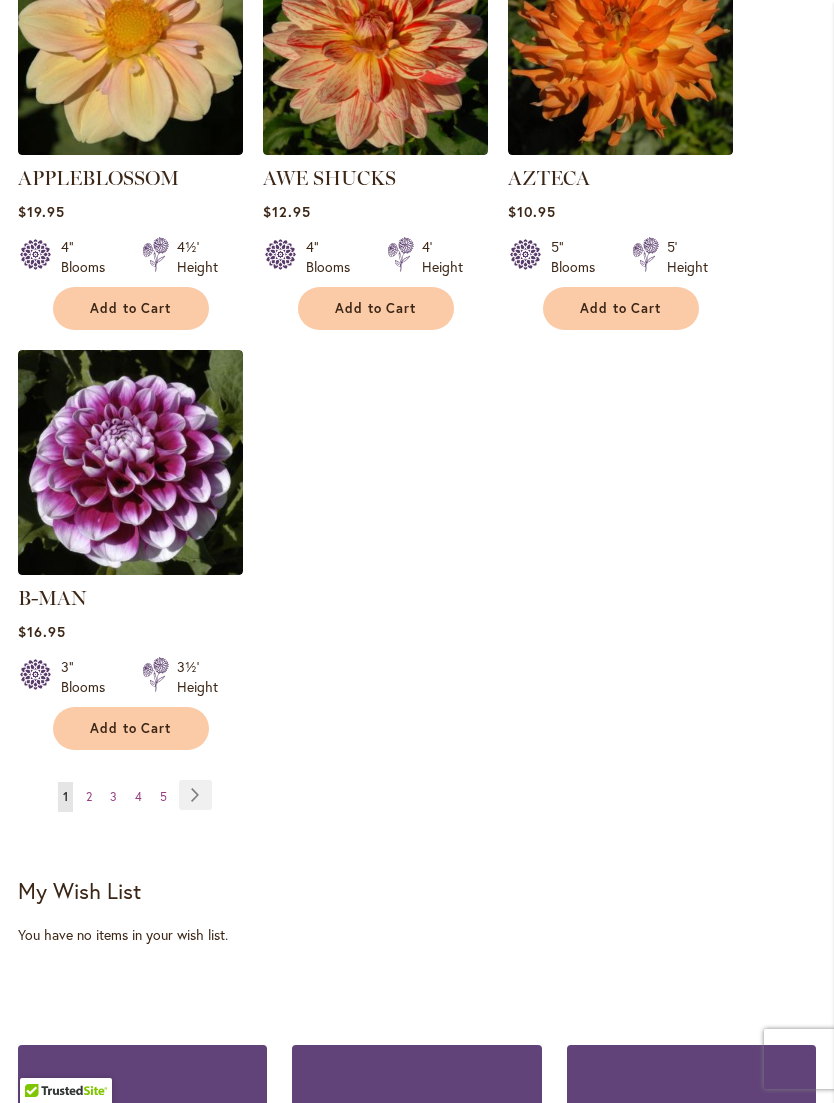 click on "Page
Next" at bounding box center (195, 795) 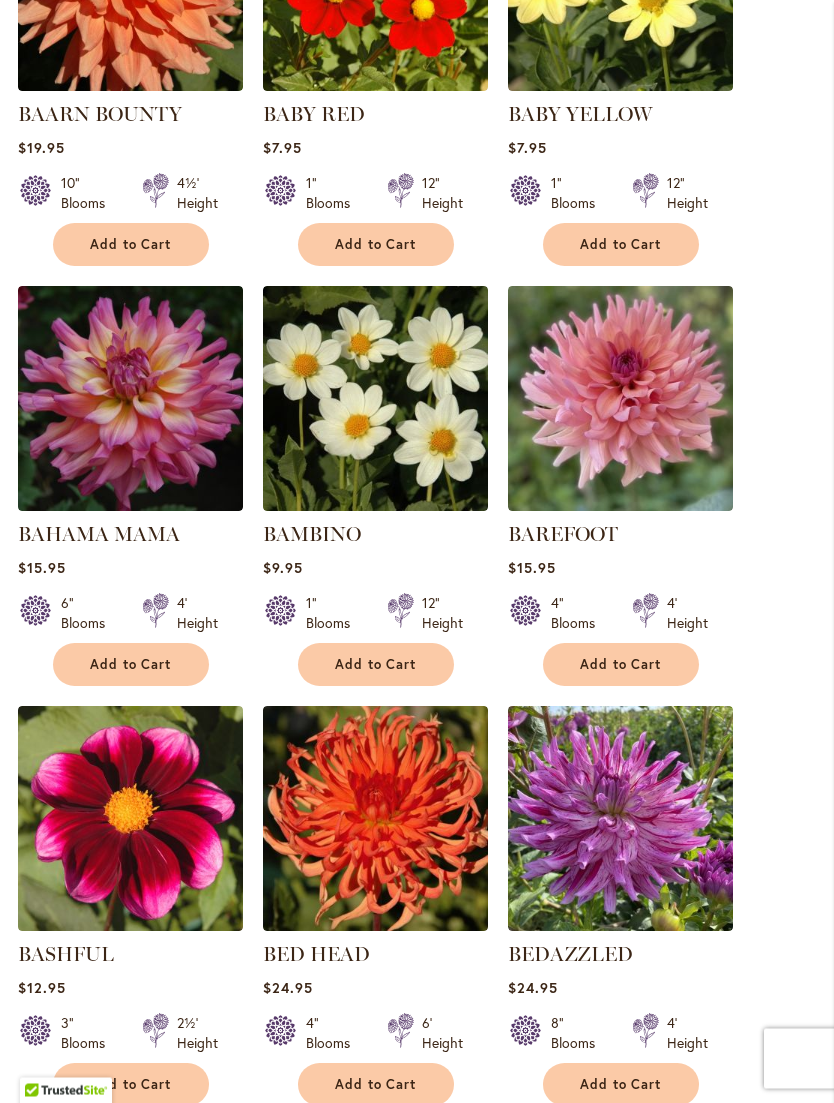 scroll, scrollTop: 951, scrollLeft: 0, axis: vertical 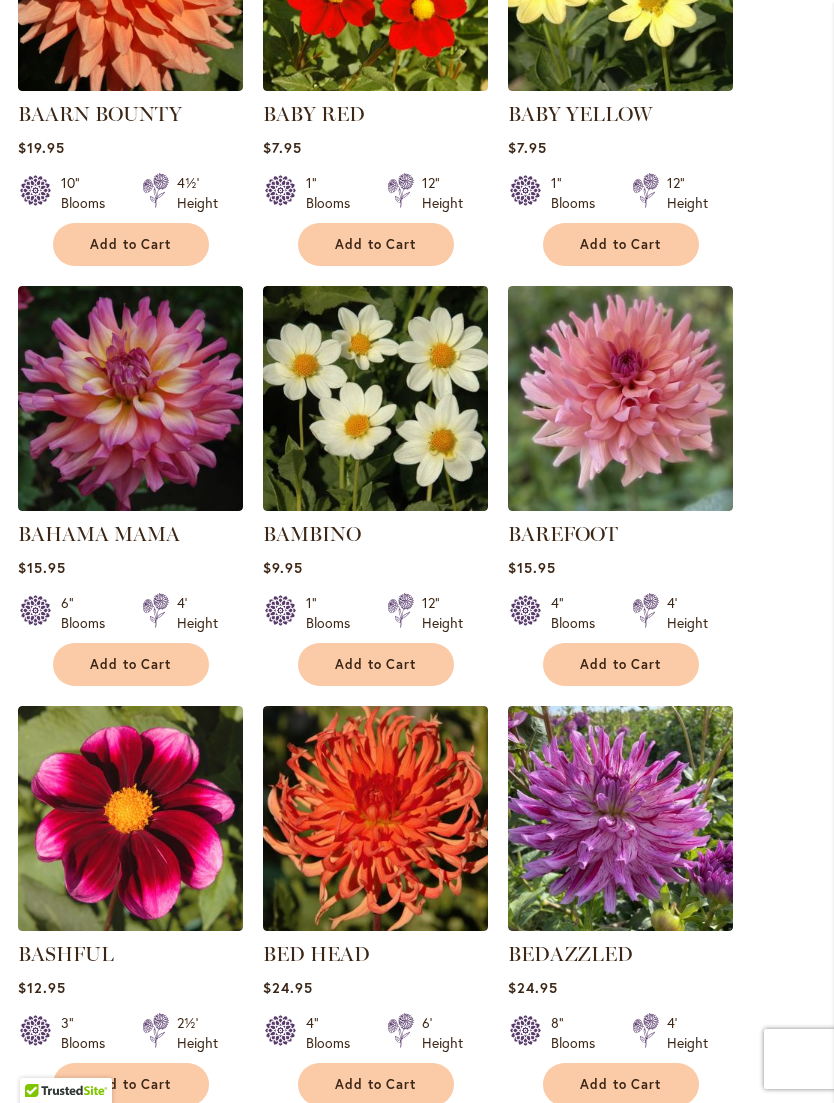 click on "Add to Cart" at bounding box center [131, 664] 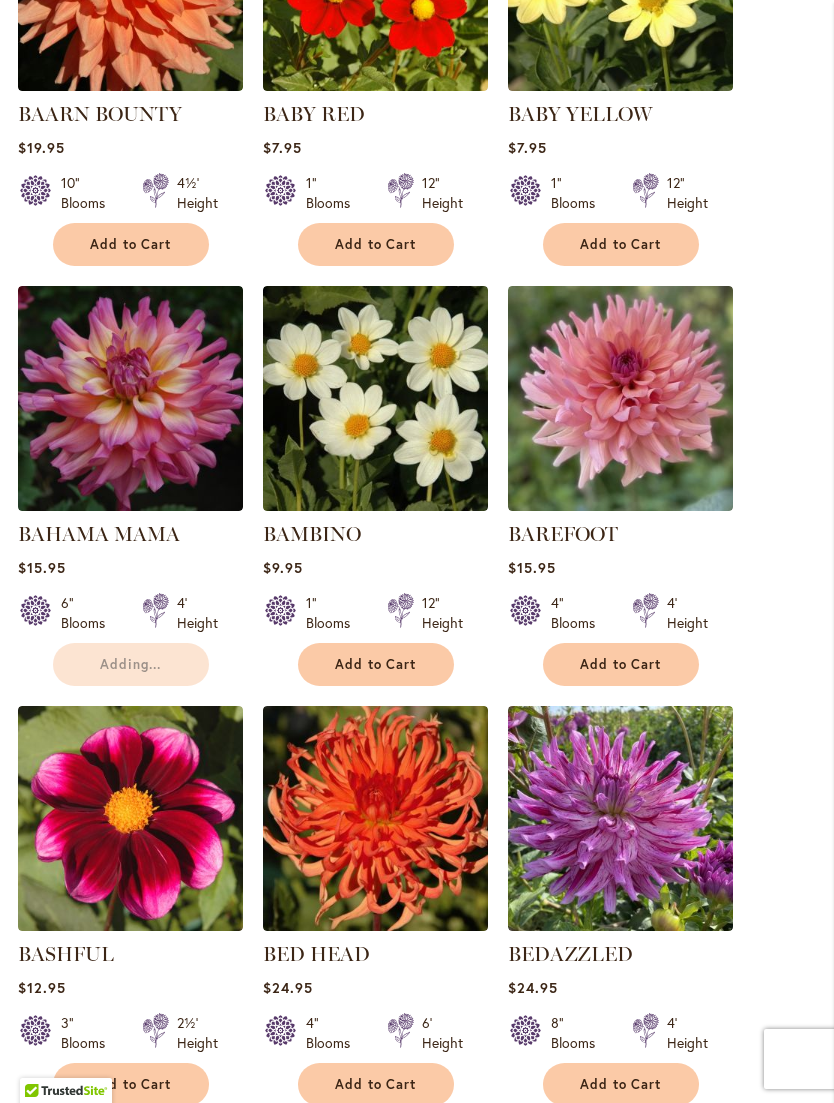 click on "Add to Cart" at bounding box center [621, 664] 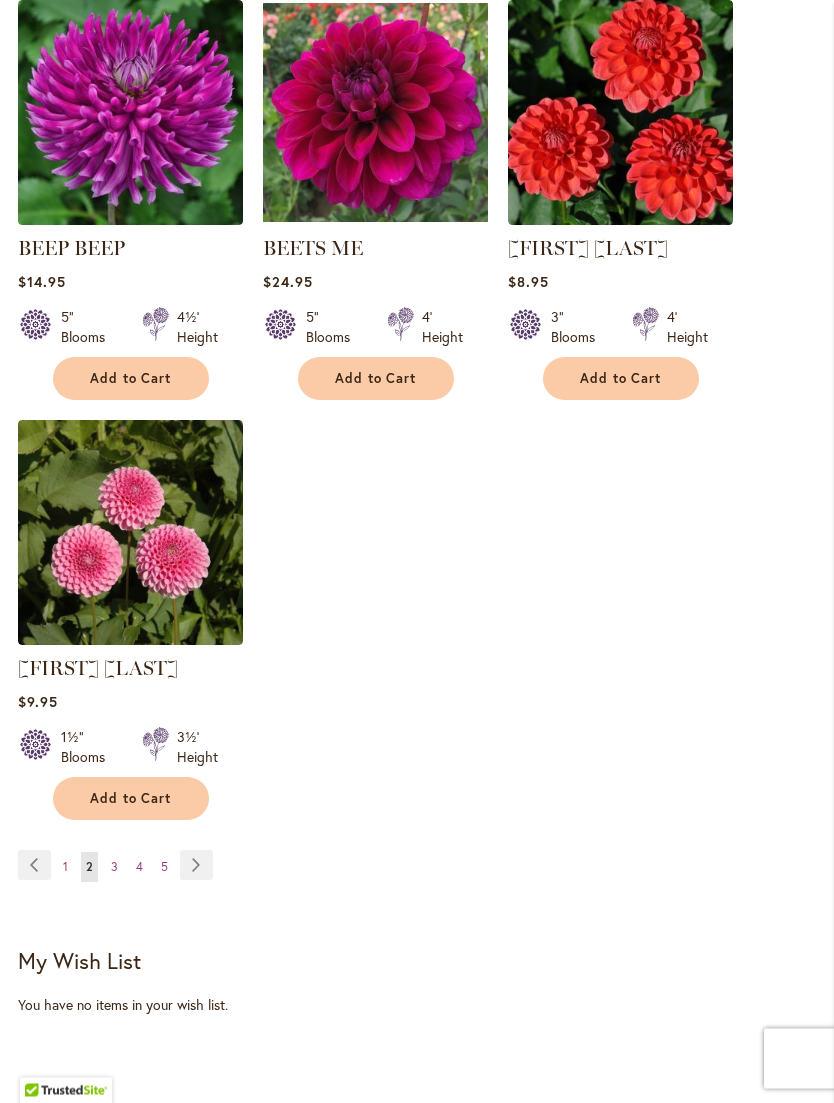 scroll, scrollTop: 2580, scrollLeft: 0, axis: vertical 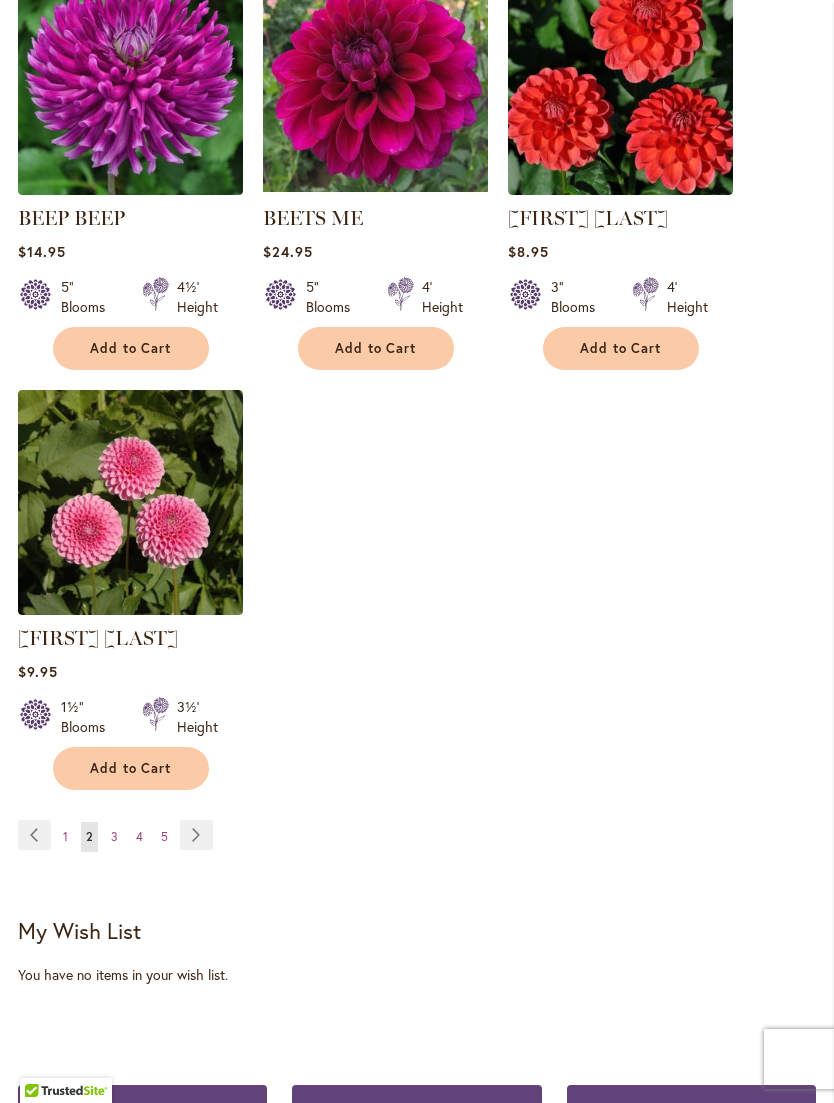 click on "Page
Next" at bounding box center [196, 835] 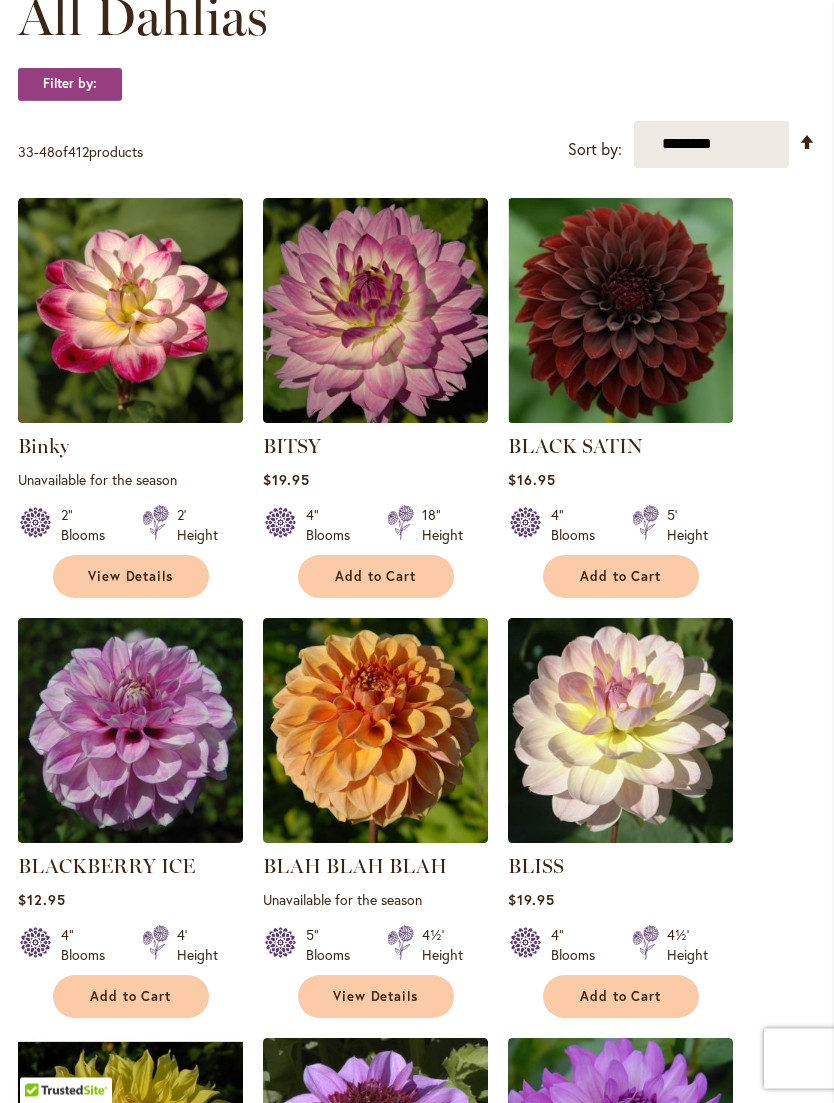 scroll, scrollTop: 620, scrollLeft: 0, axis: vertical 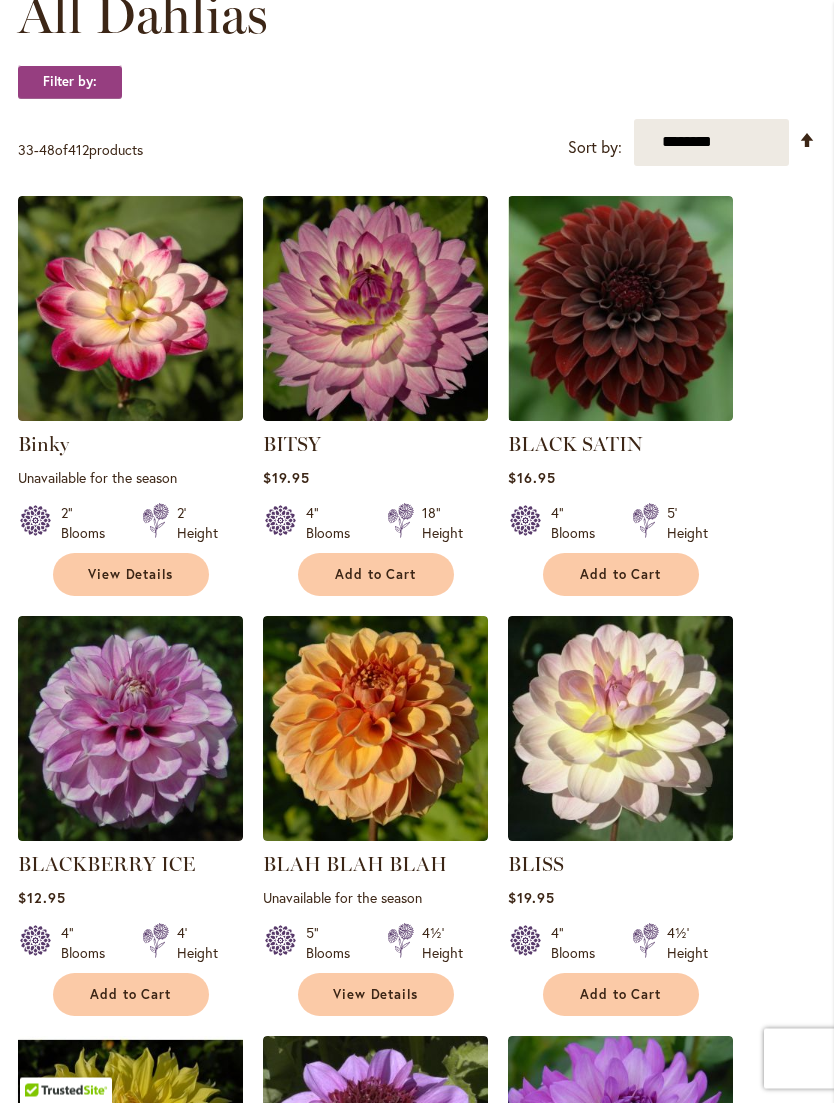click at bounding box center [620, 309] 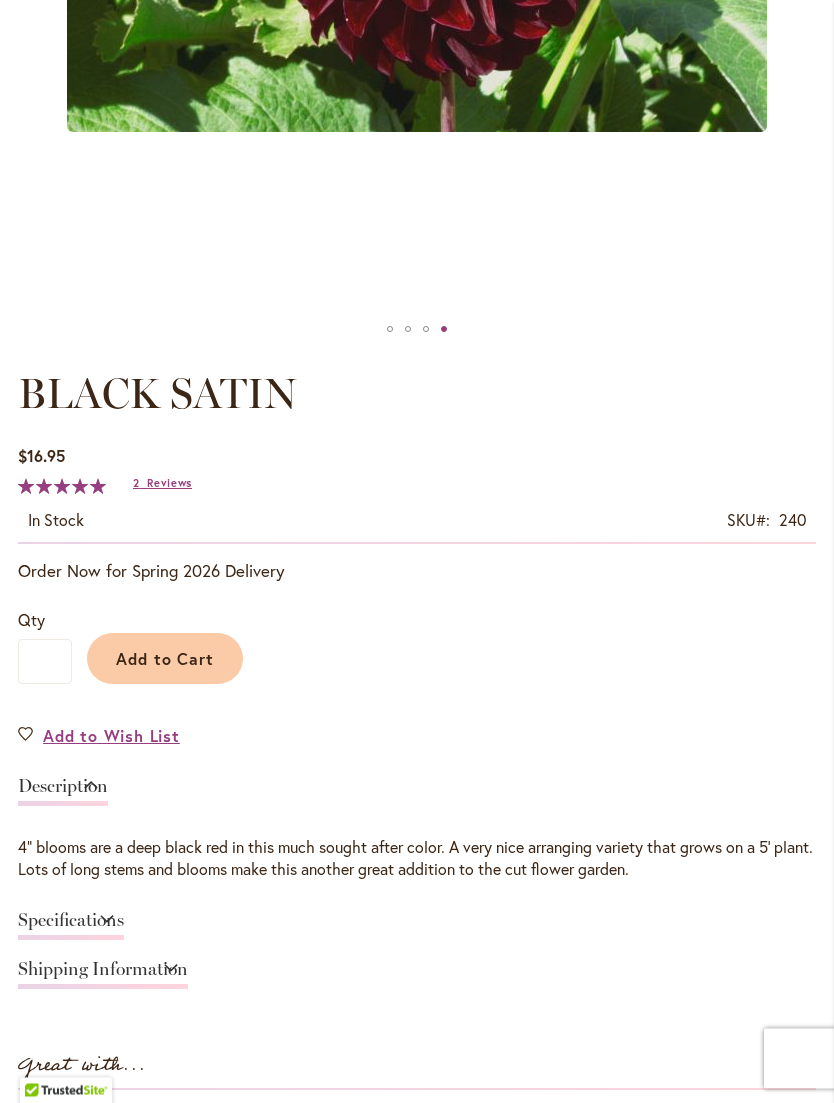 scroll, scrollTop: 779, scrollLeft: 0, axis: vertical 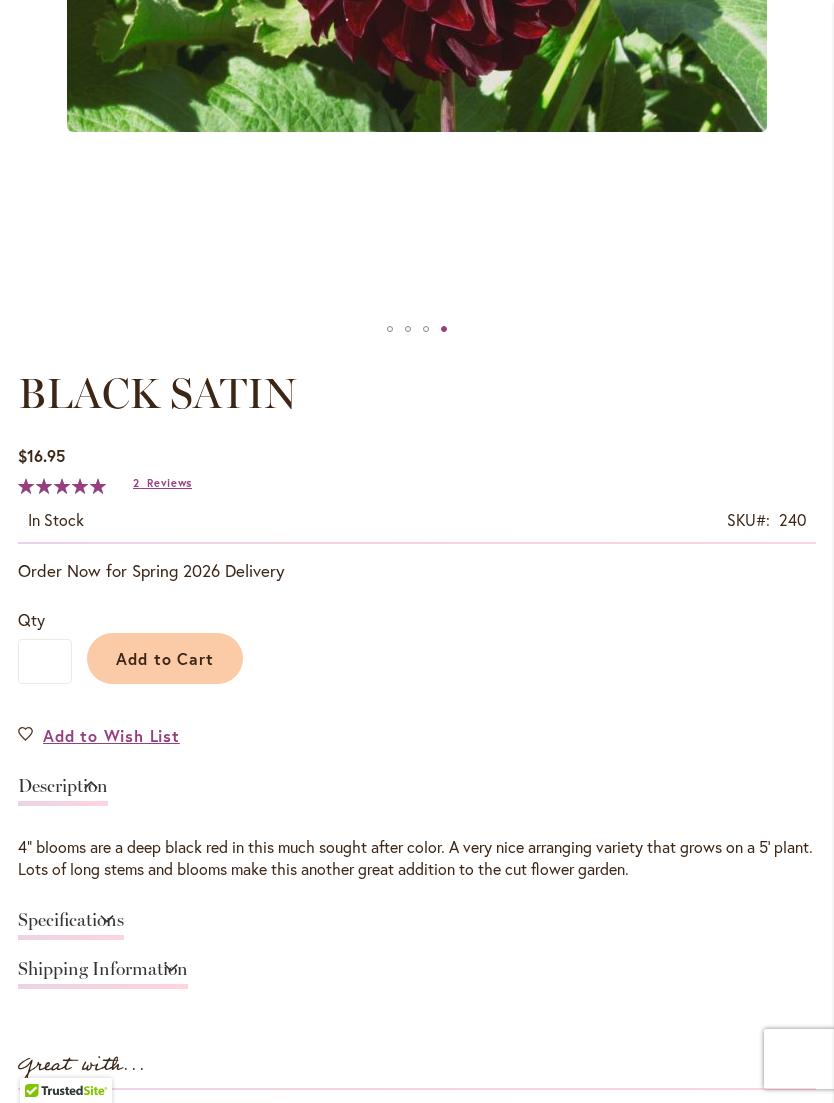 click on "Add to Cart" at bounding box center [165, 658] 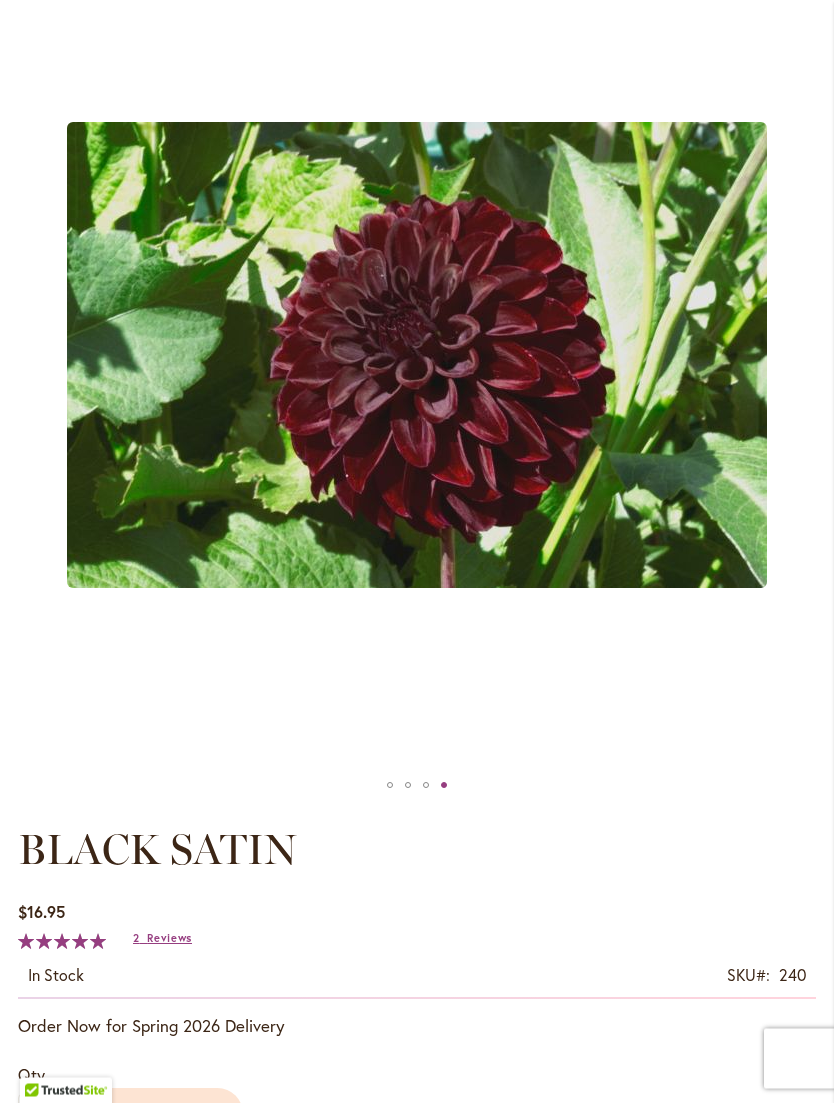 scroll, scrollTop: 301, scrollLeft: 0, axis: vertical 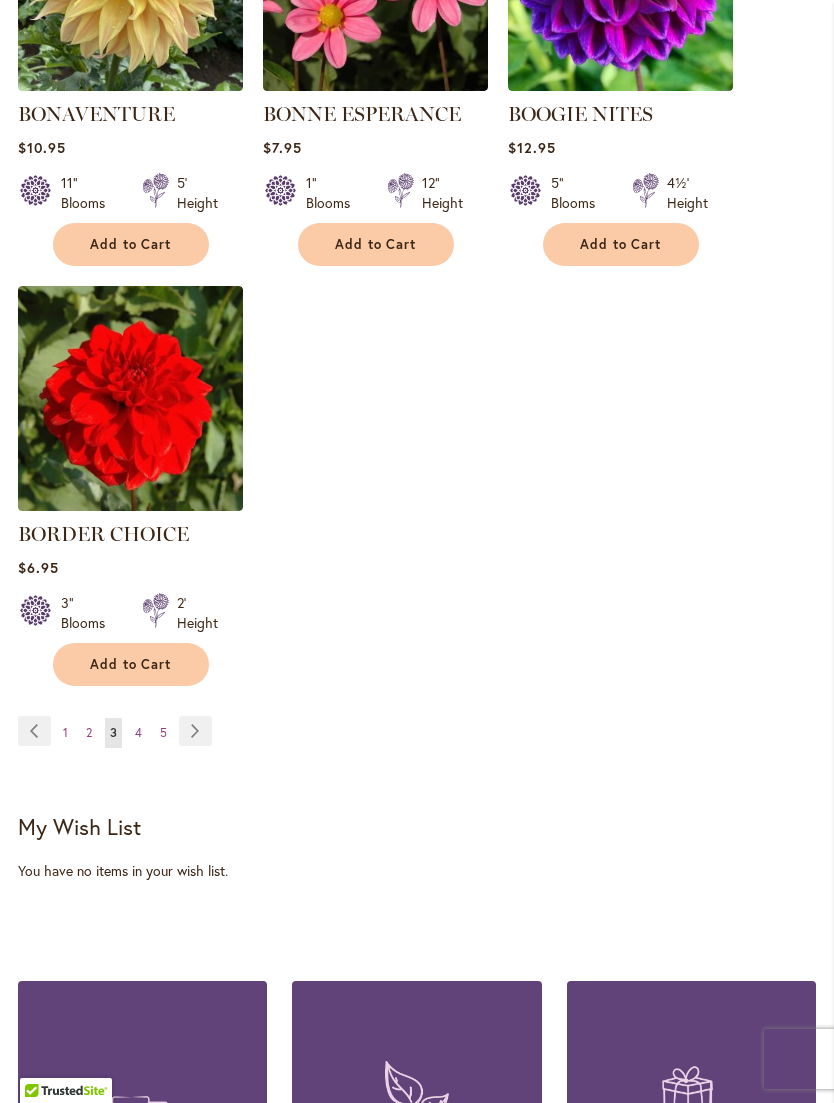 click on "Page
Next" at bounding box center (195, 731) 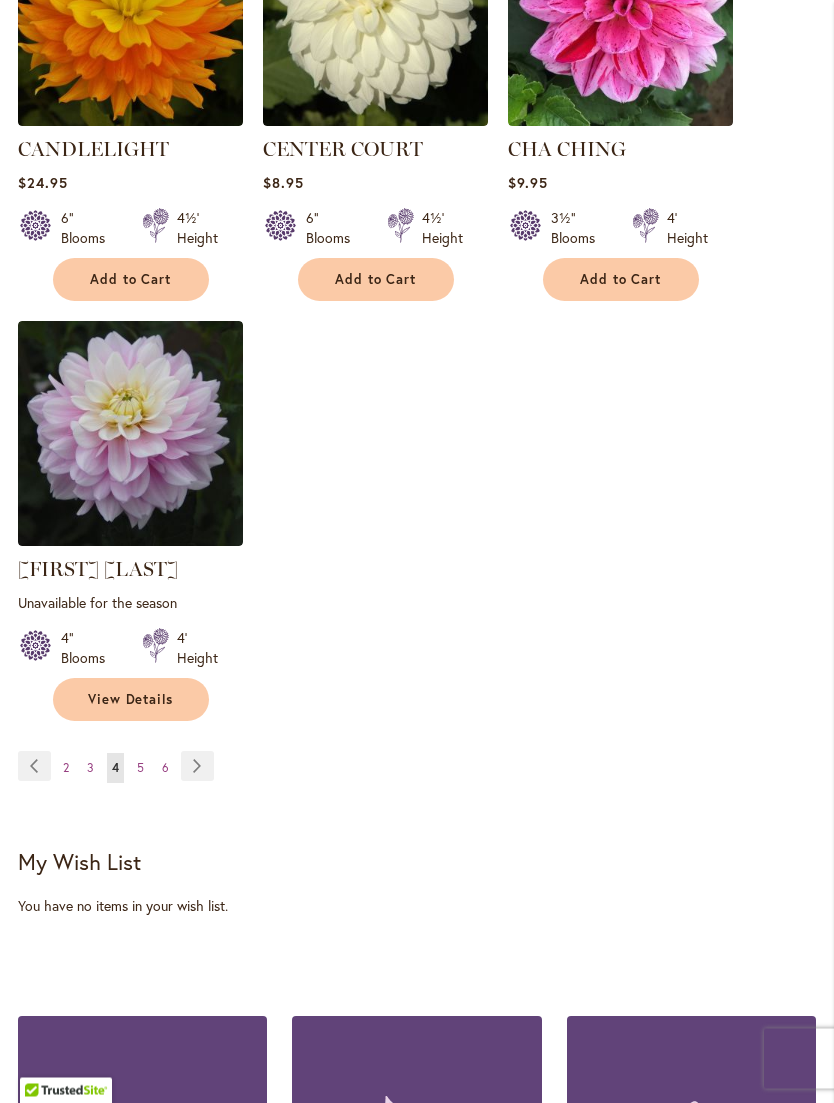 scroll, scrollTop: 2624, scrollLeft: 0, axis: vertical 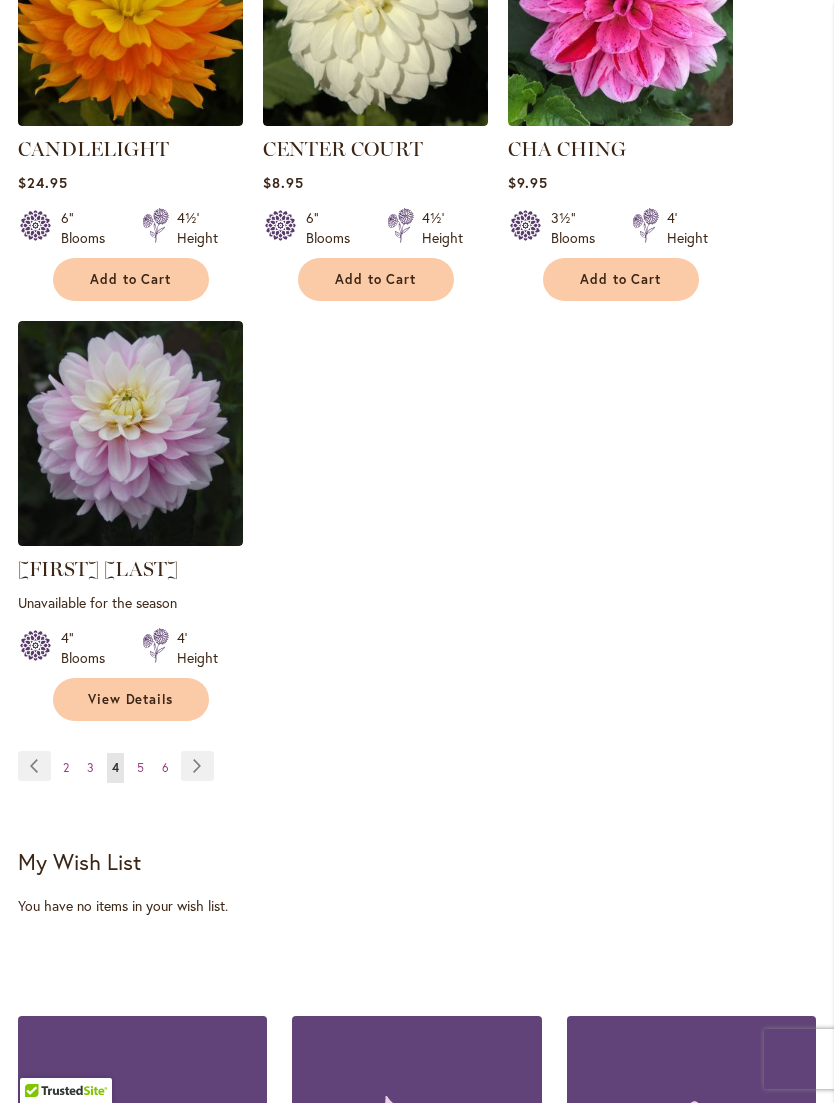 click on "Page
Next" at bounding box center [197, 766] 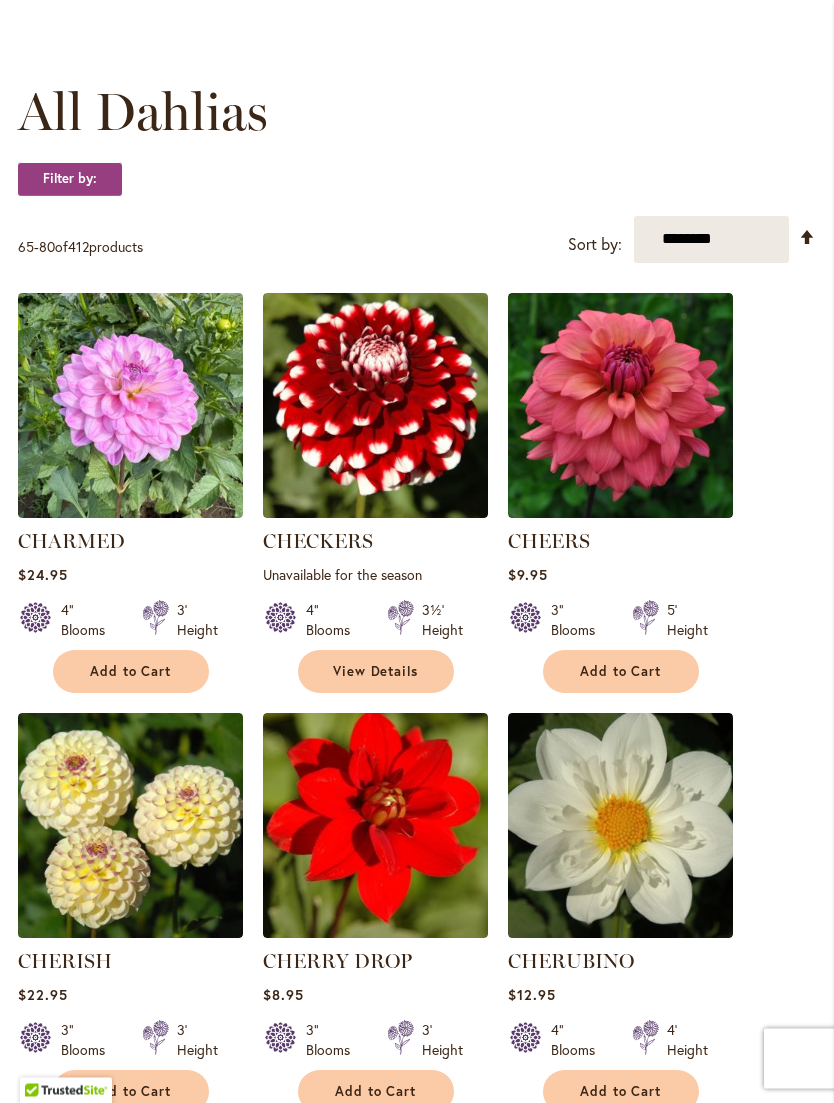 scroll, scrollTop: 524, scrollLeft: 0, axis: vertical 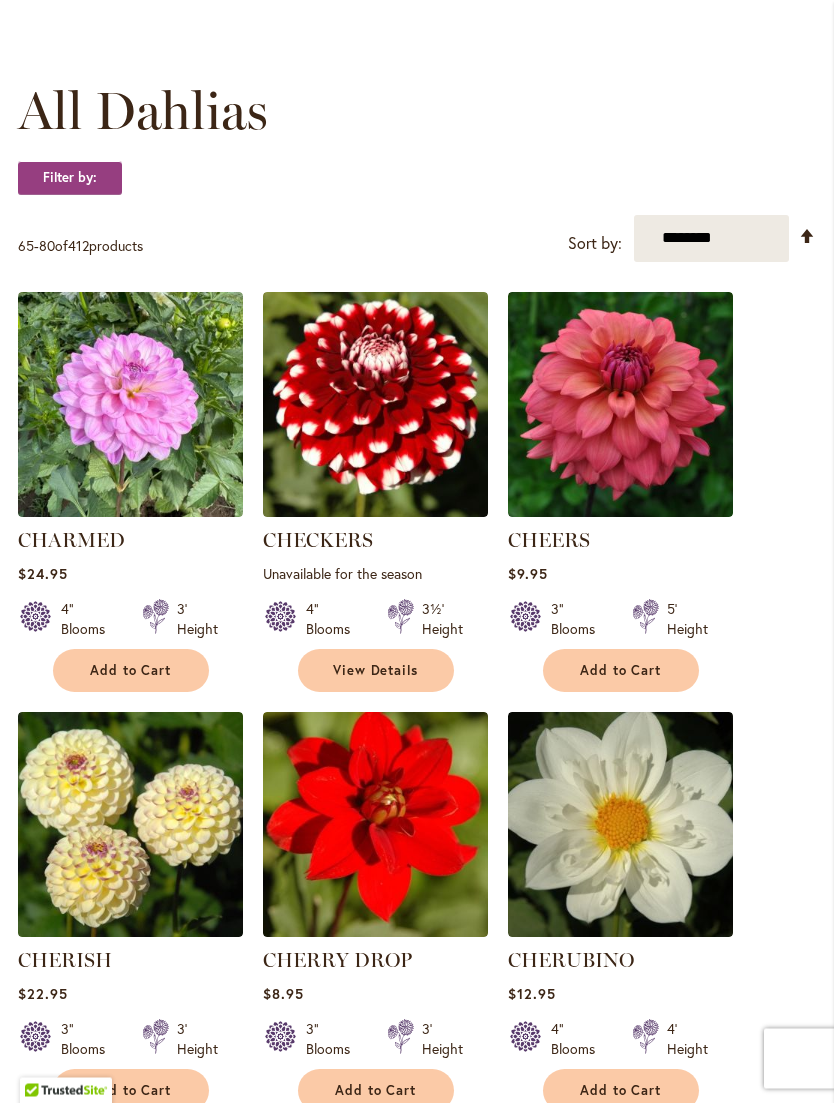 click at bounding box center [620, 405] 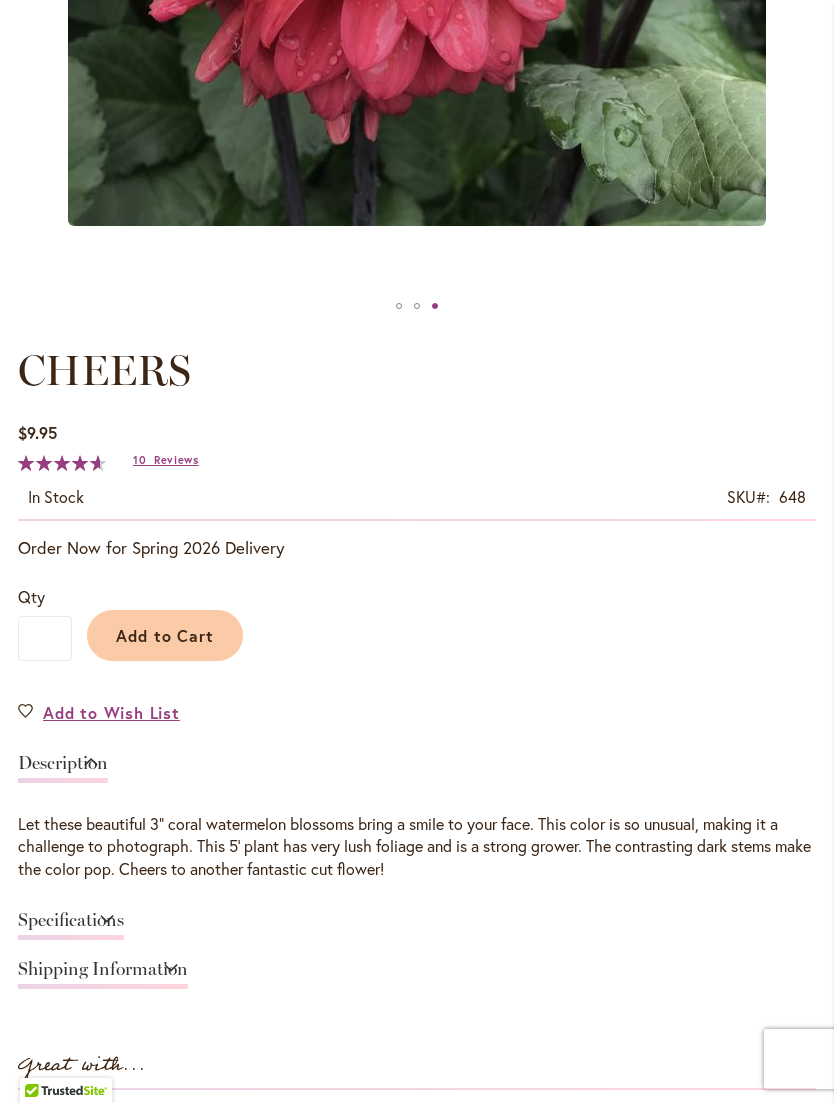 scroll, scrollTop: 788, scrollLeft: 0, axis: vertical 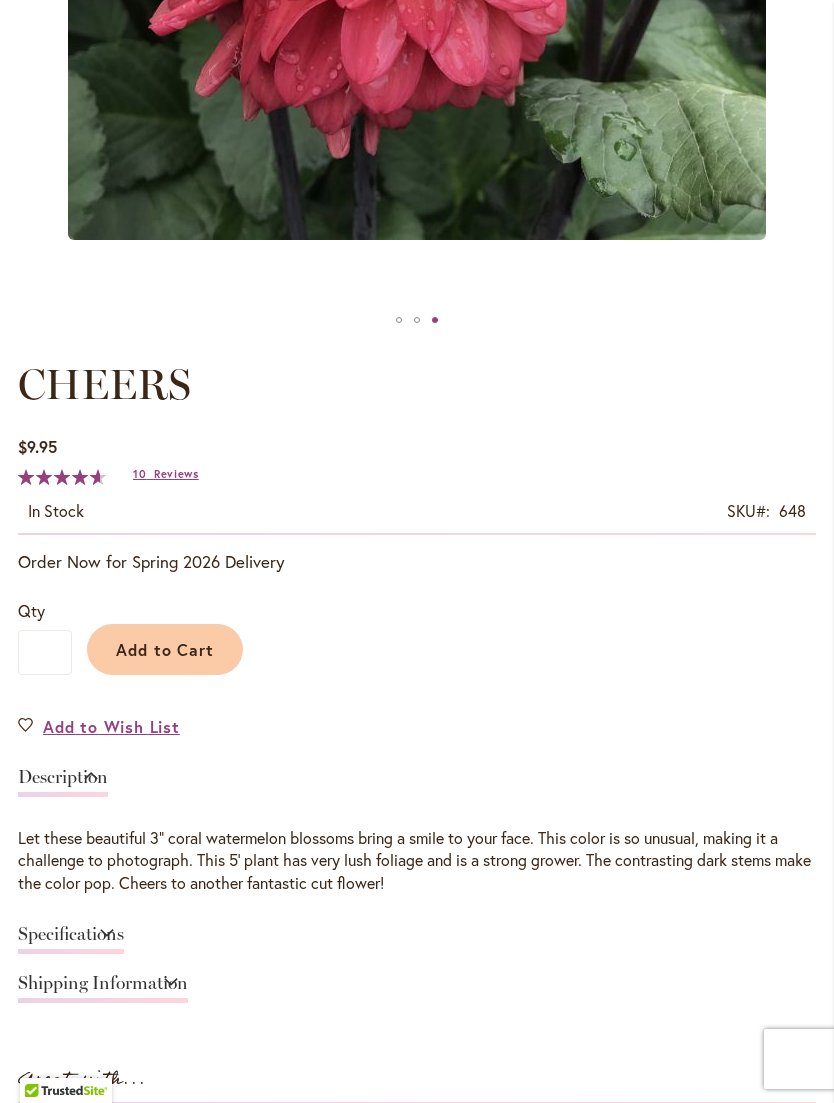 click on "Add to Cart" at bounding box center [165, 649] 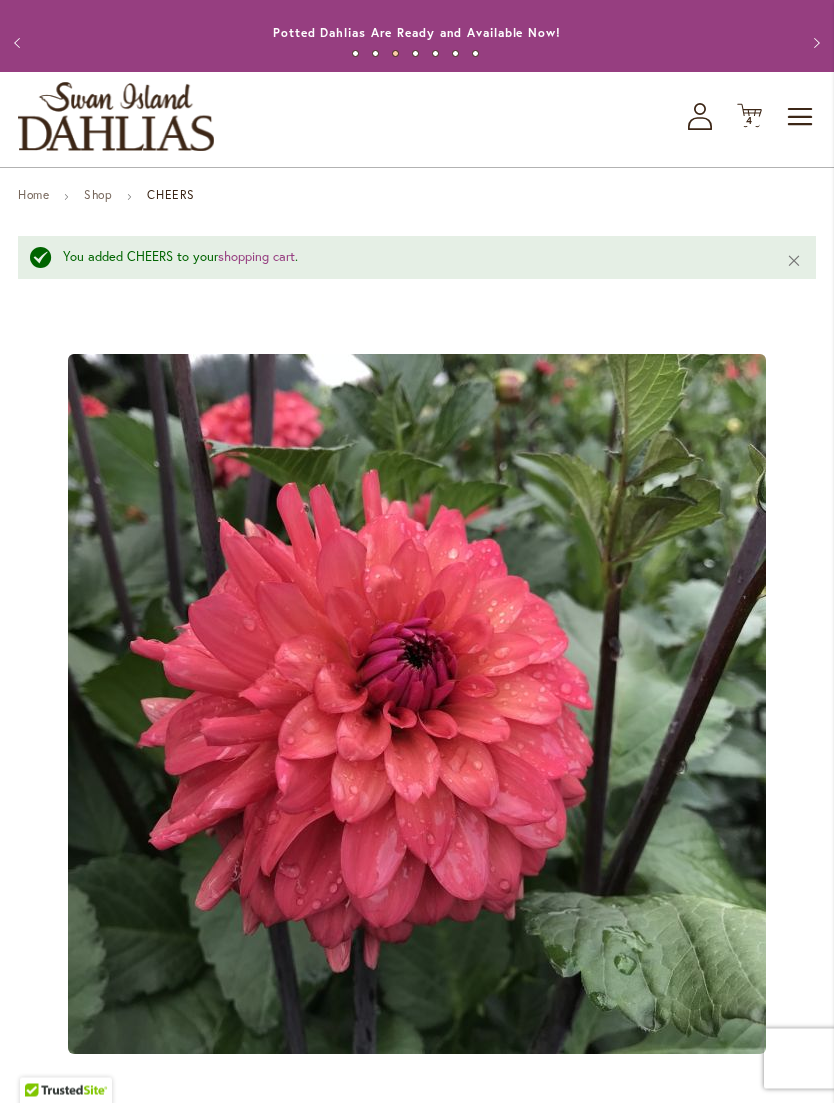 scroll, scrollTop: 0, scrollLeft: 0, axis: both 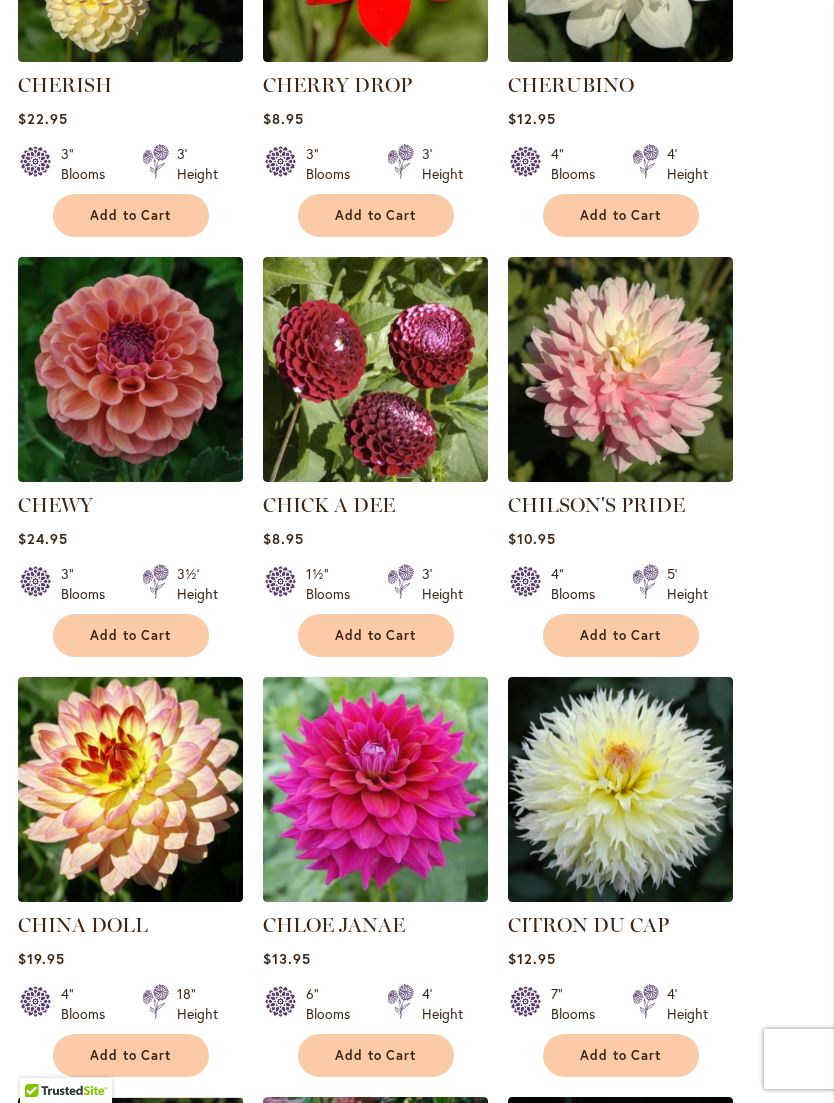click on "CHEWY" at bounding box center [55, 505] 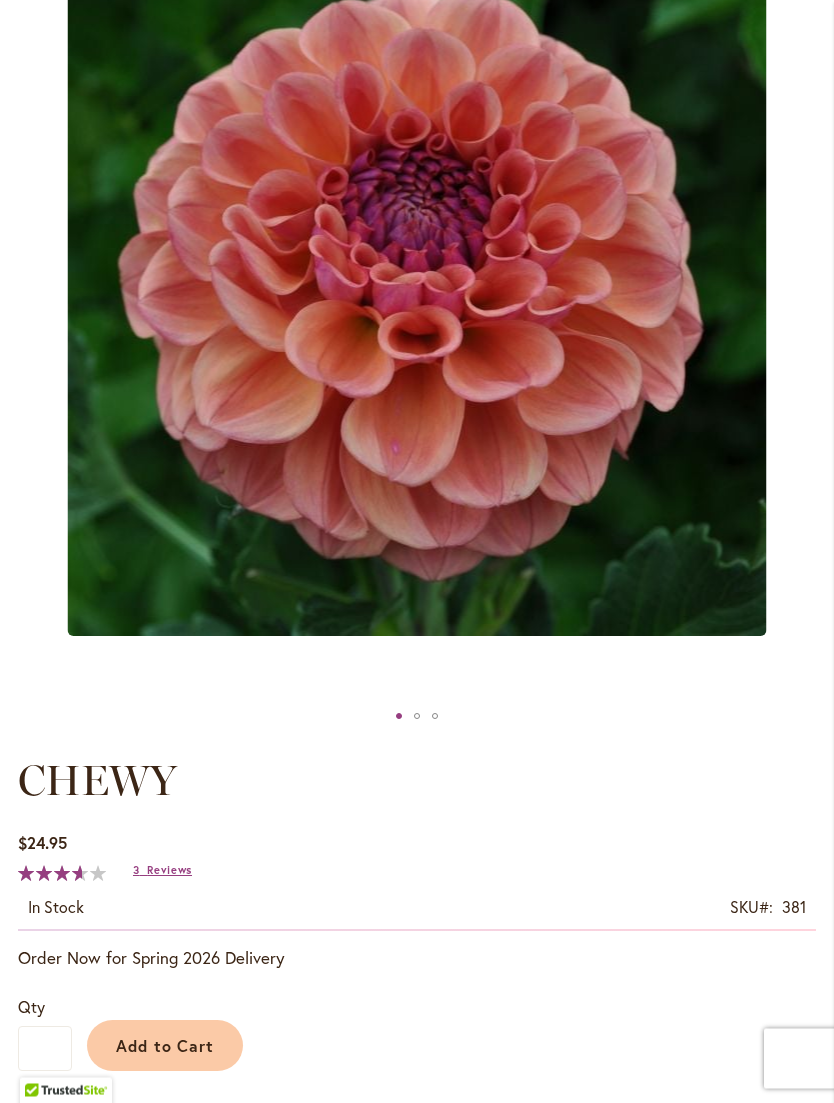 scroll, scrollTop: 377, scrollLeft: 0, axis: vertical 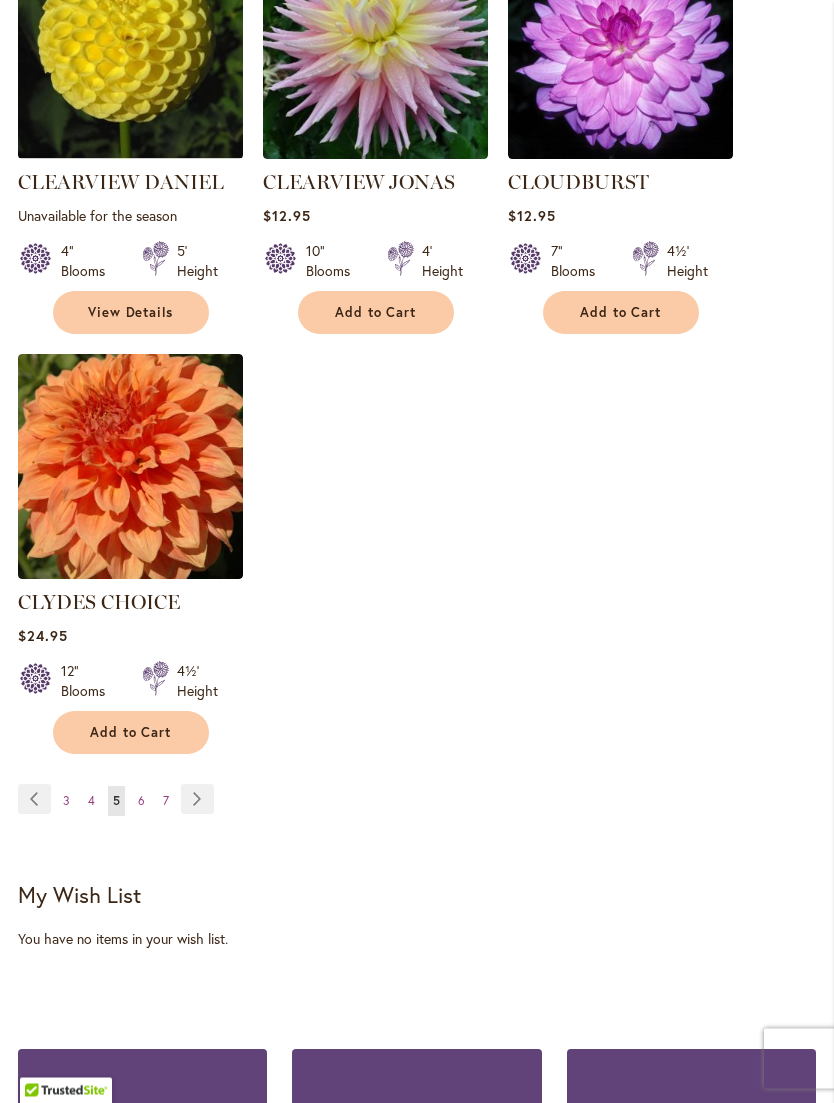 click on "Page
Next" at bounding box center (197, 800) 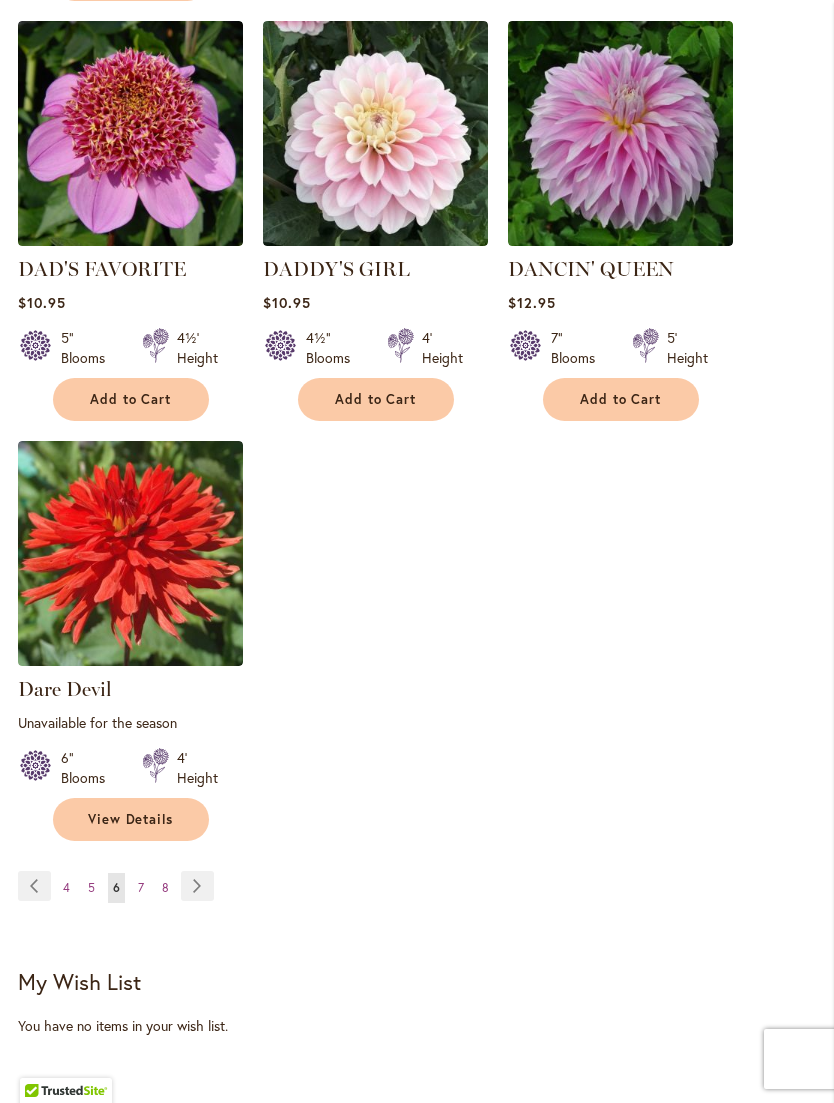 scroll, scrollTop: 2546, scrollLeft: 0, axis: vertical 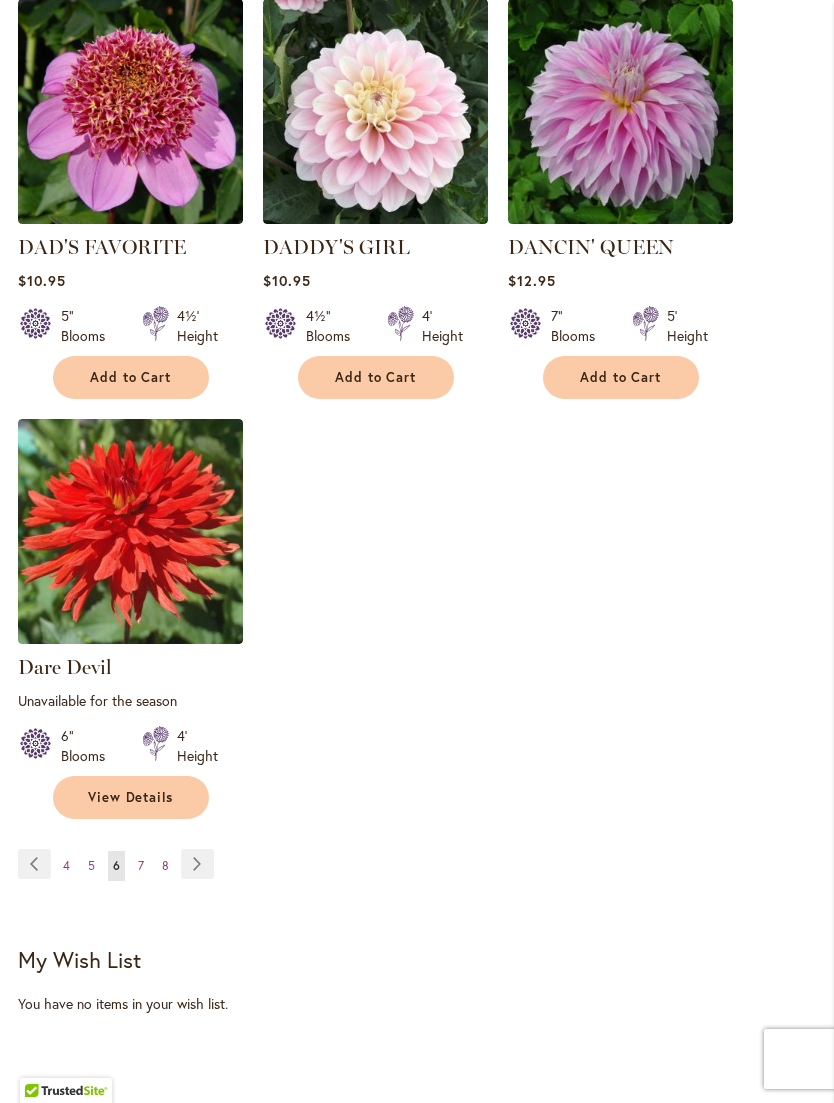 click on "Page
Next" at bounding box center (197, 864) 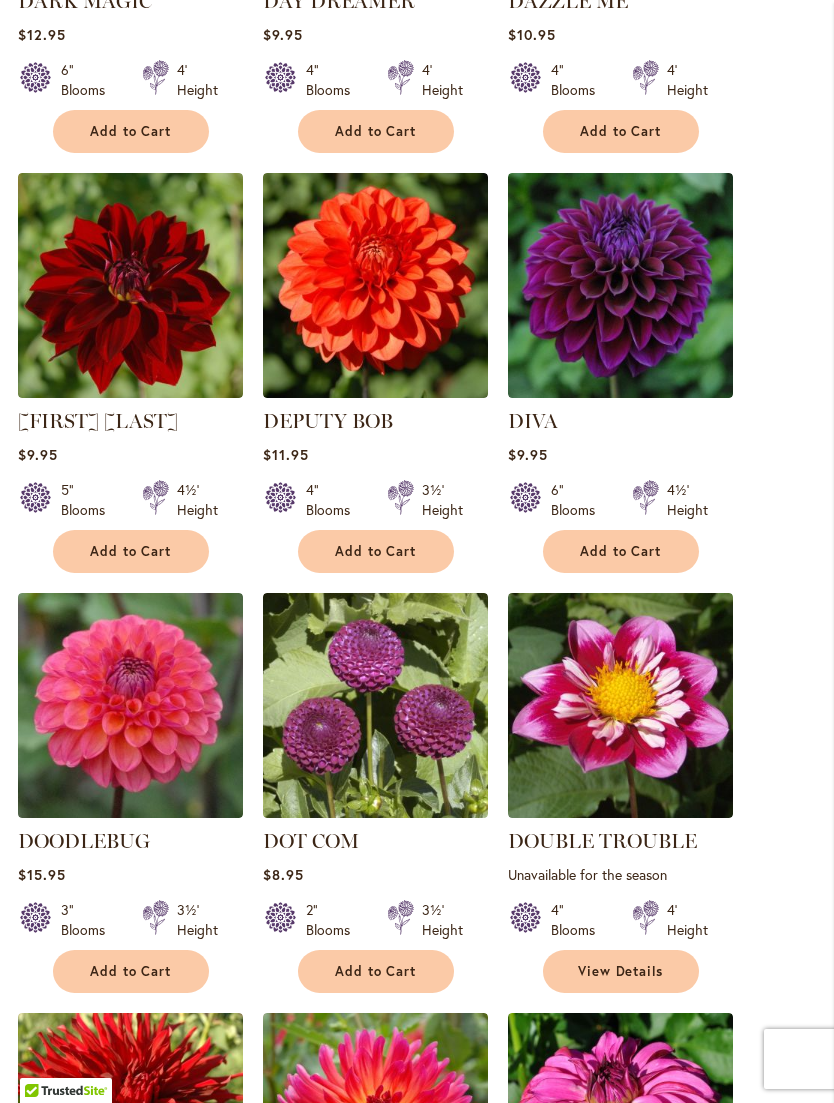 scroll, scrollTop: 1072, scrollLeft: 0, axis: vertical 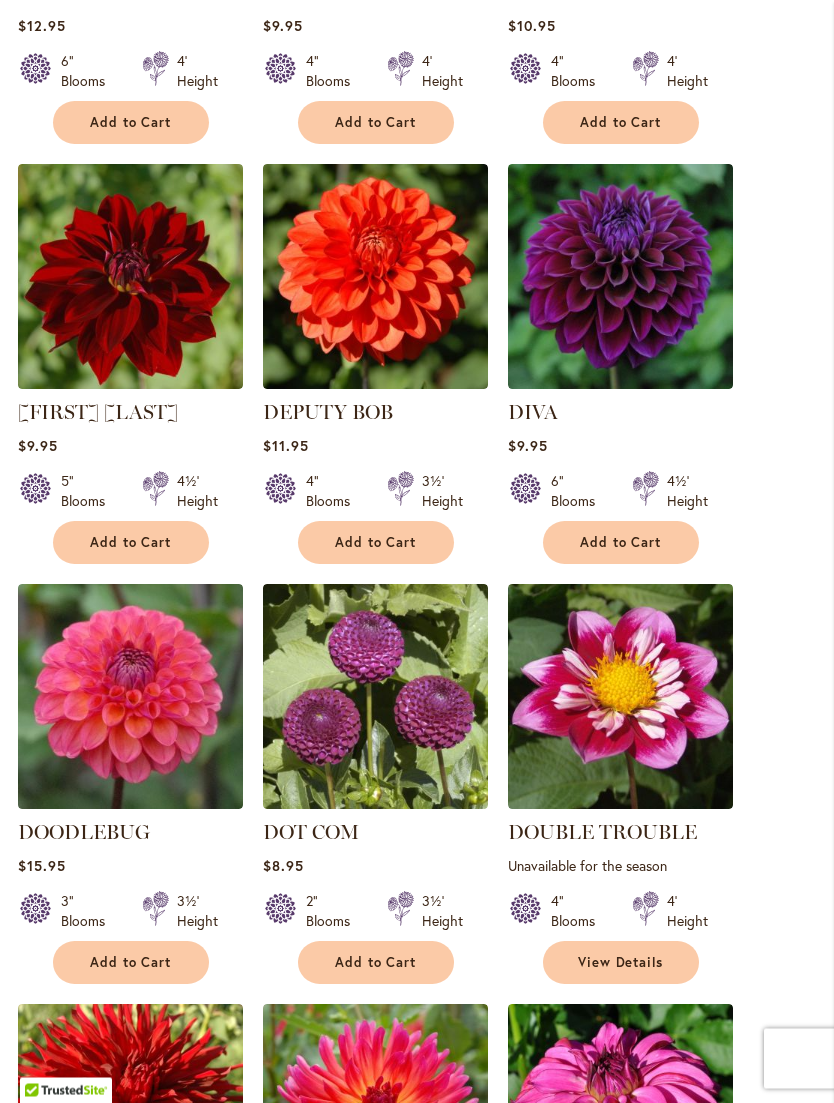 click at bounding box center (130, 697) 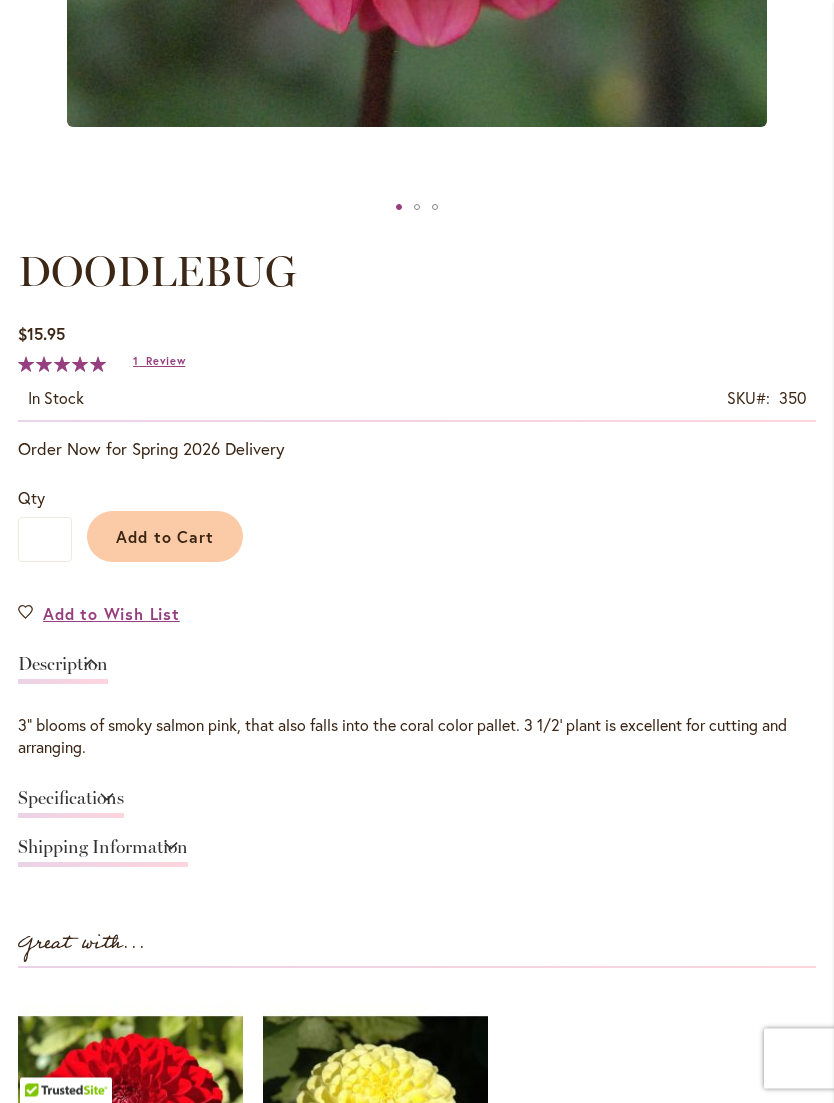 scroll, scrollTop: 902, scrollLeft: 0, axis: vertical 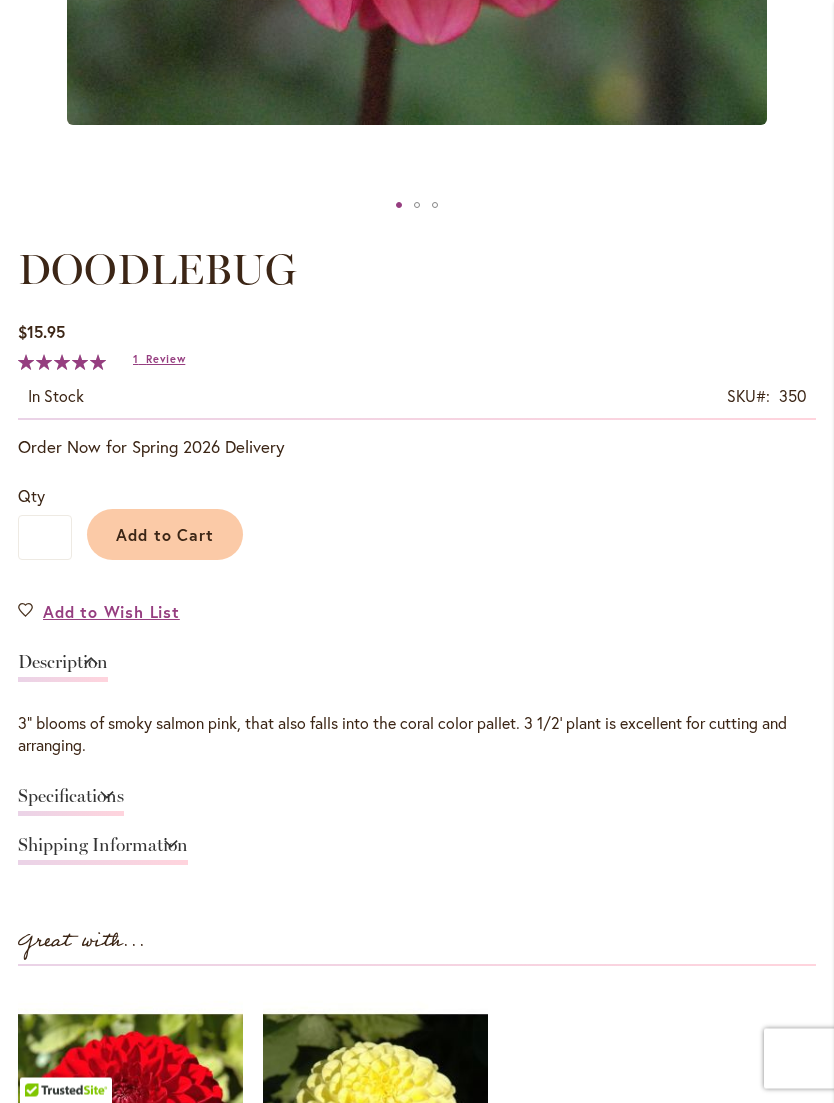 click on "Qty
*
Add to Cart" at bounding box center (417, 533) 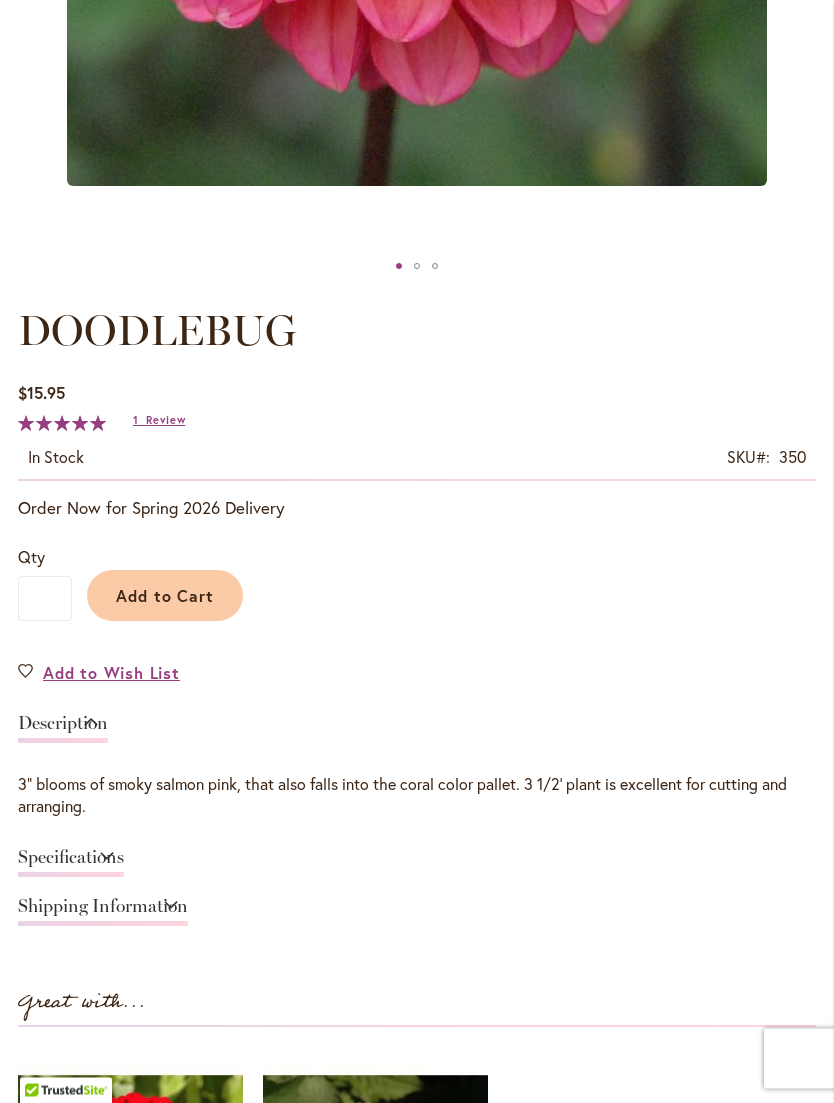 scroll, scrollTop: 835, scrollLeft: 0, axis: vertical 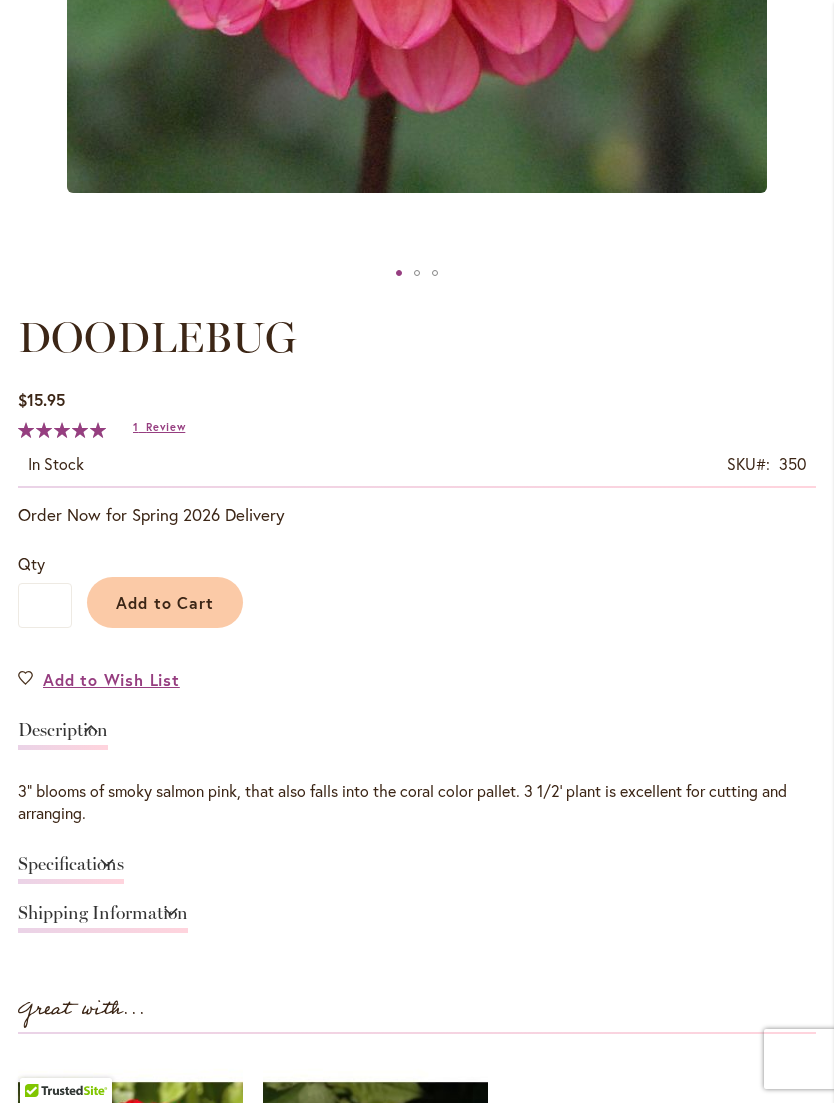 click on "Add to Cart" at bounding box center [165, 602] 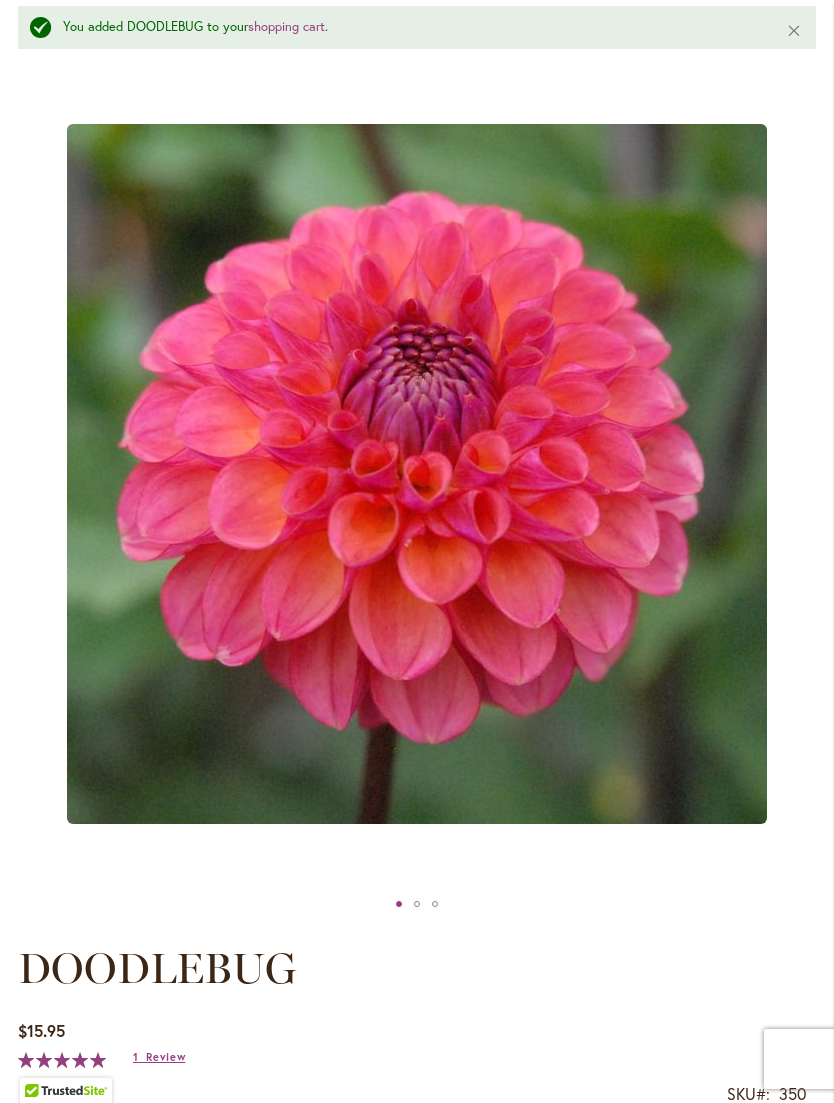 scroll, scrollTop: 216, scrollLeft: 0, axis: vertical 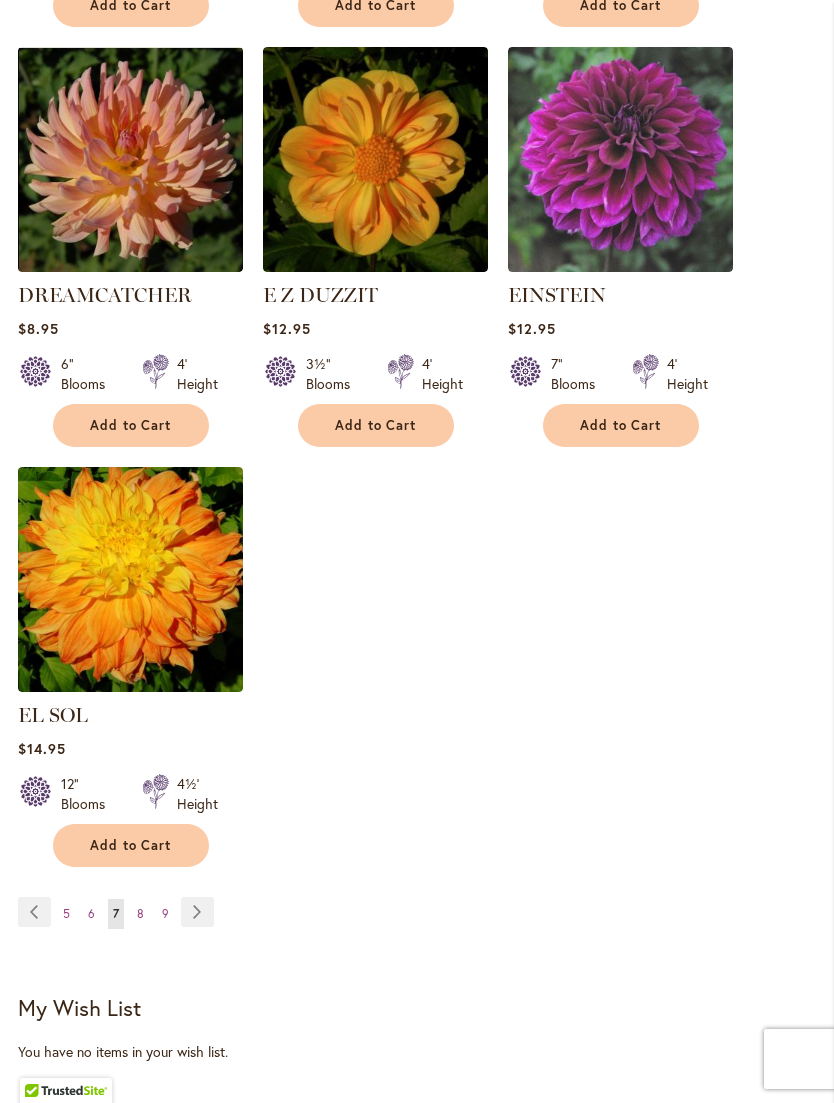click on "Page
Next" at bounding box center [197, 912] 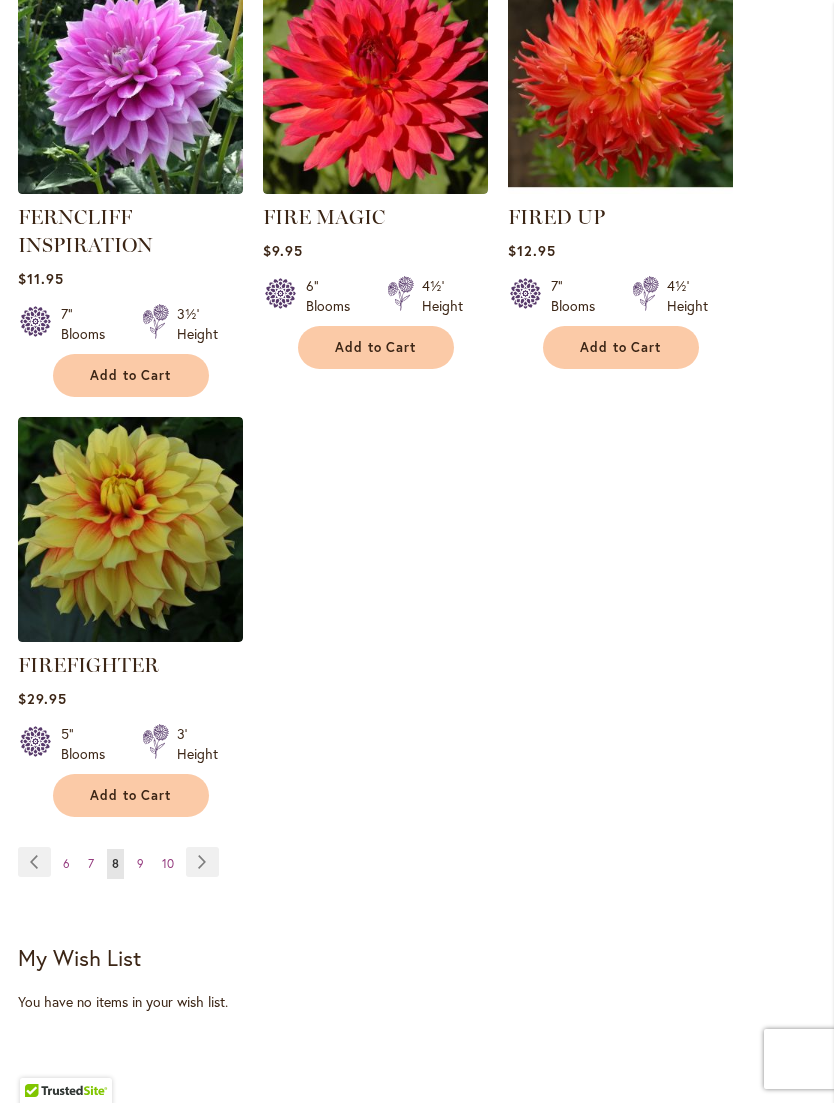 scroll, scrollTop: 2643, scrollLeft: 0, axis: vertical 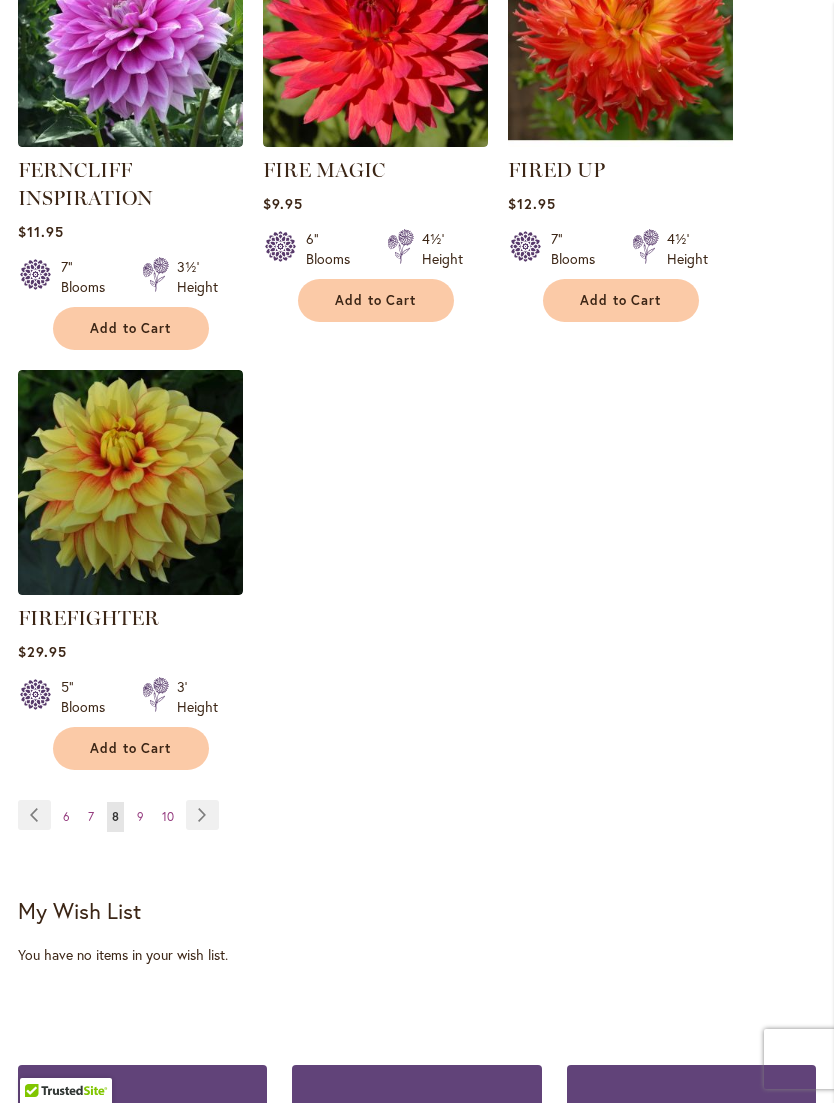 click on "Page
Next" at bounding box center (202, 815) 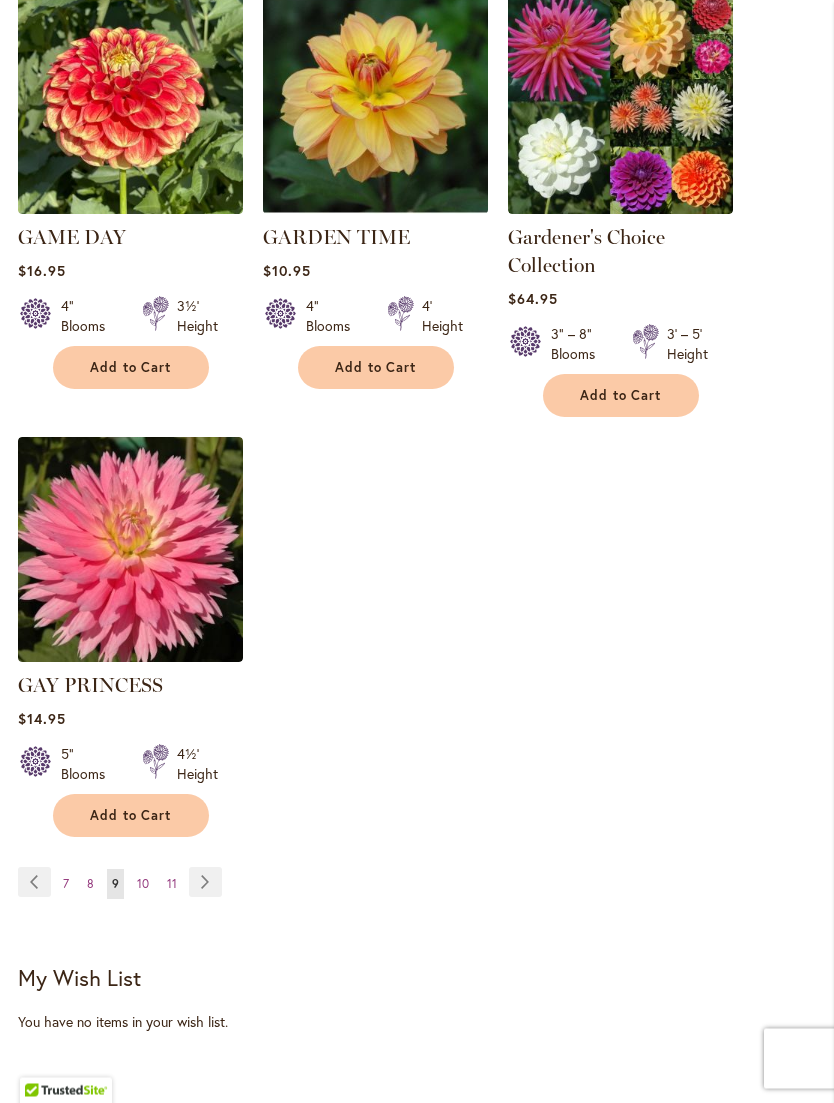 scroll, scrollTop: 2535, scrollLeft: 0, axis: vertical 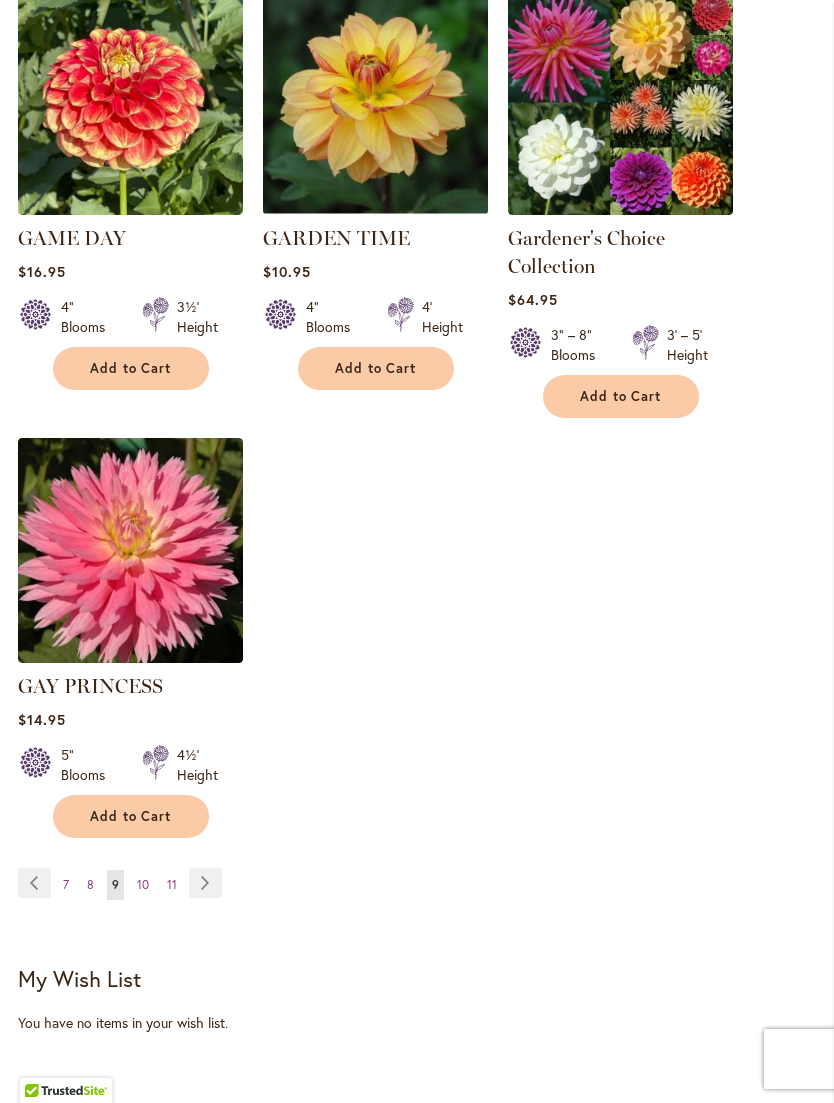 click on "Page
Next" at bounding box center [205, 883] 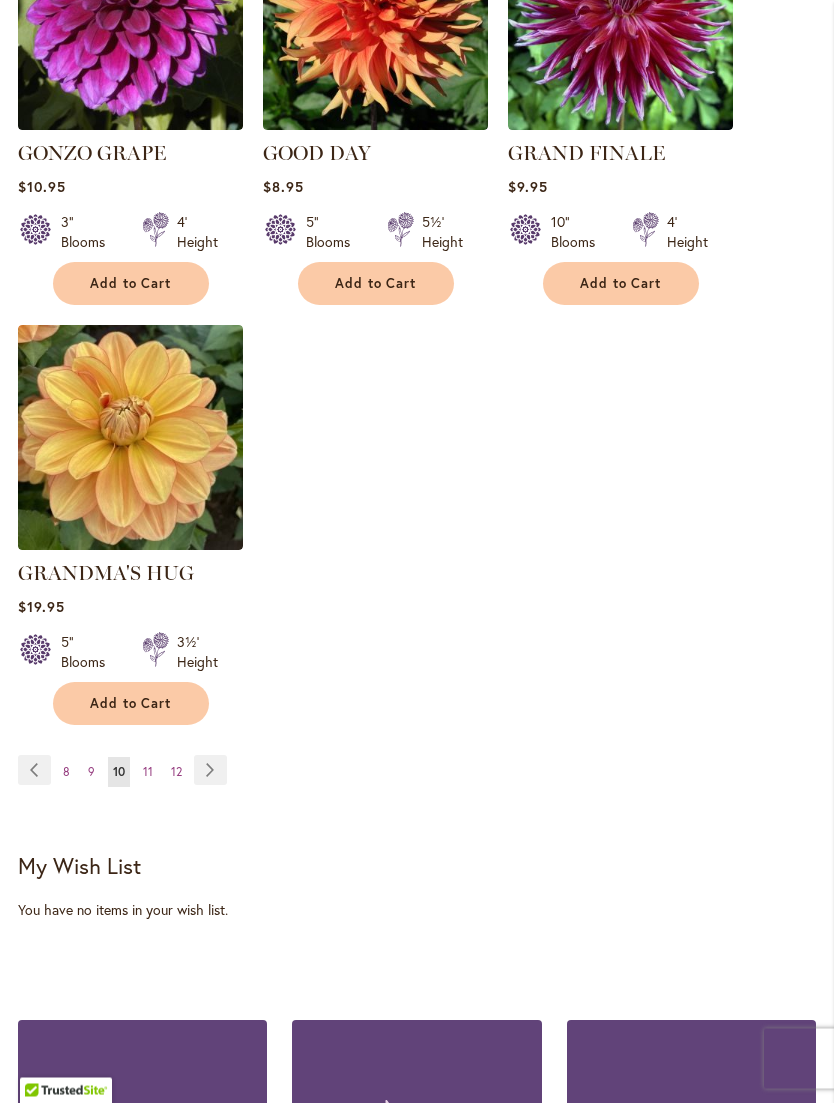 scroll, scrollTop: 2595, scrollLeft: 0, axis: vertical 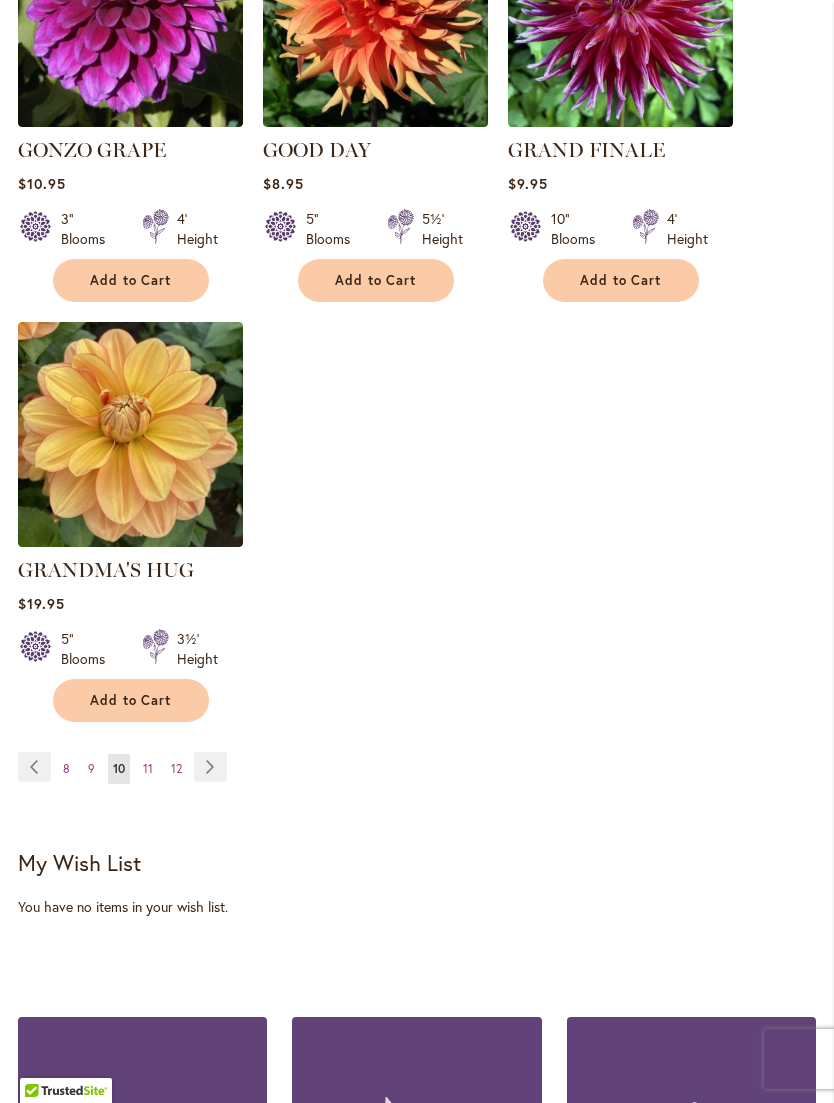 click on "Page
Next" at bounding box center [210, 767] 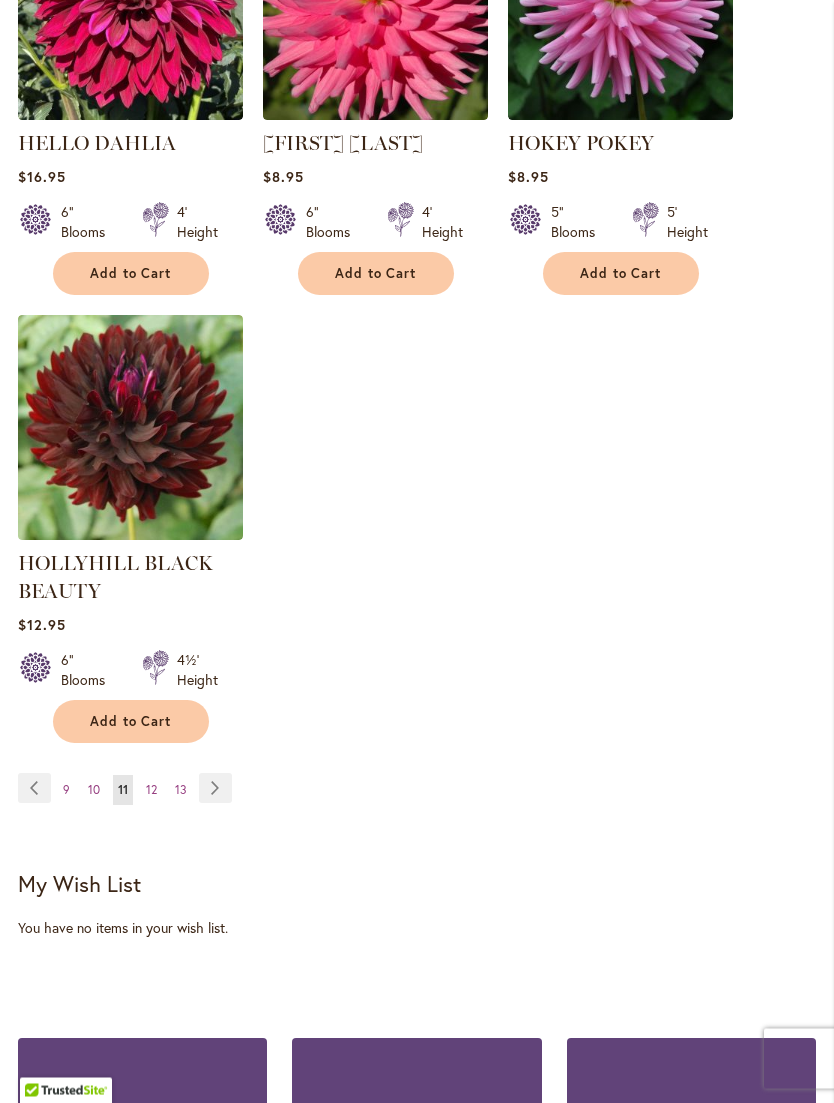 scroll, scrollTop: 2678, scrollLeft: 0, axis: vertical 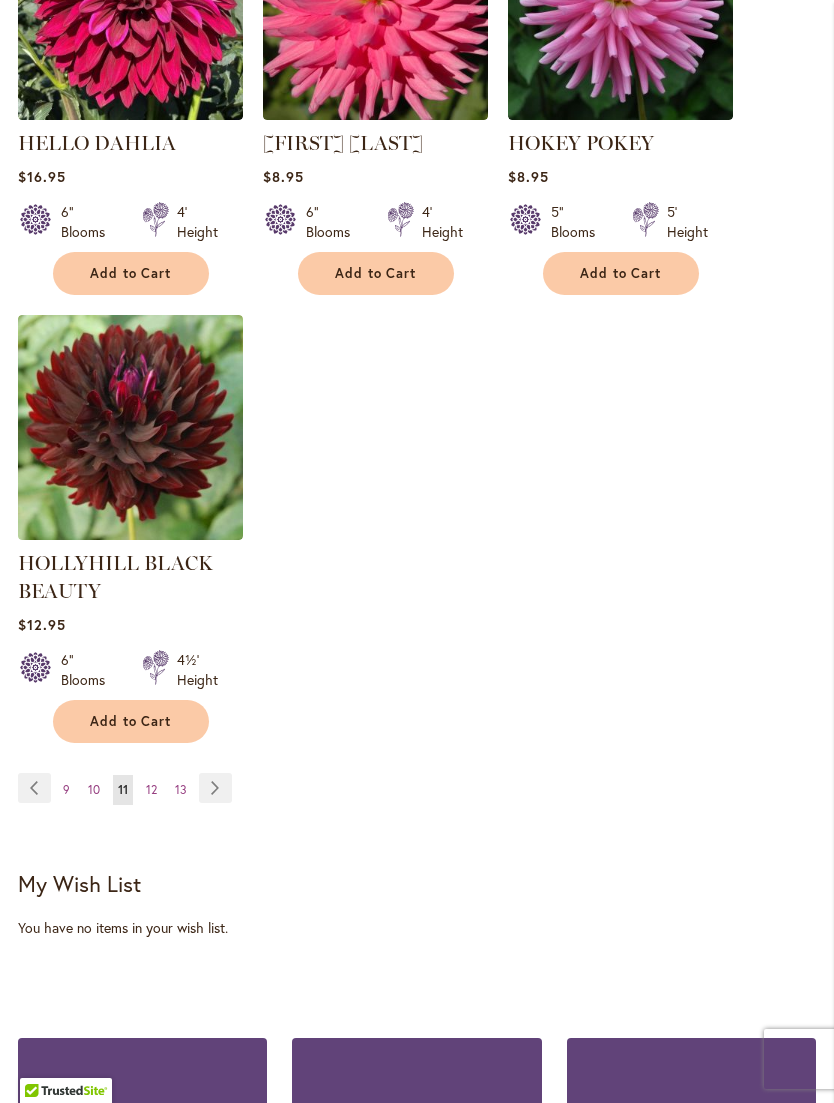 click on "Page
Next" at bounding box center (215, 788) 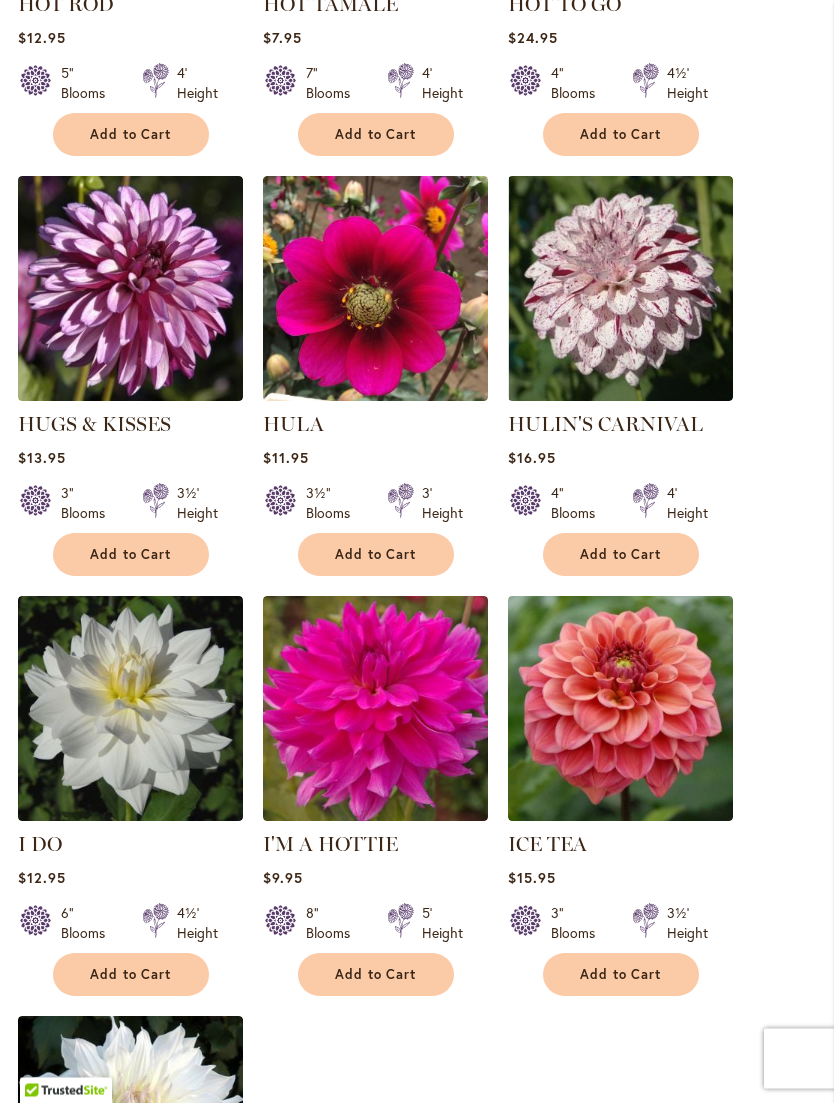 scroll, scrollTop: 1901, scrollLeft: 0, axis: vertical 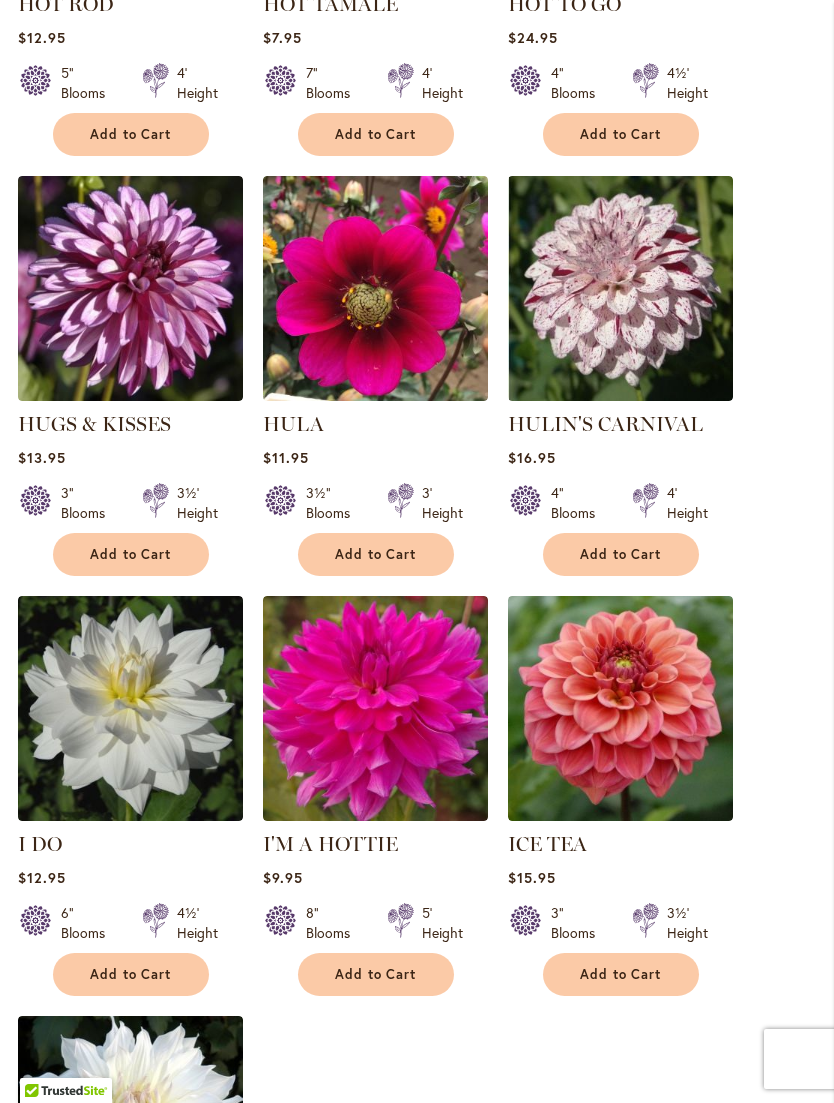 click at bounding box center [620, 708] 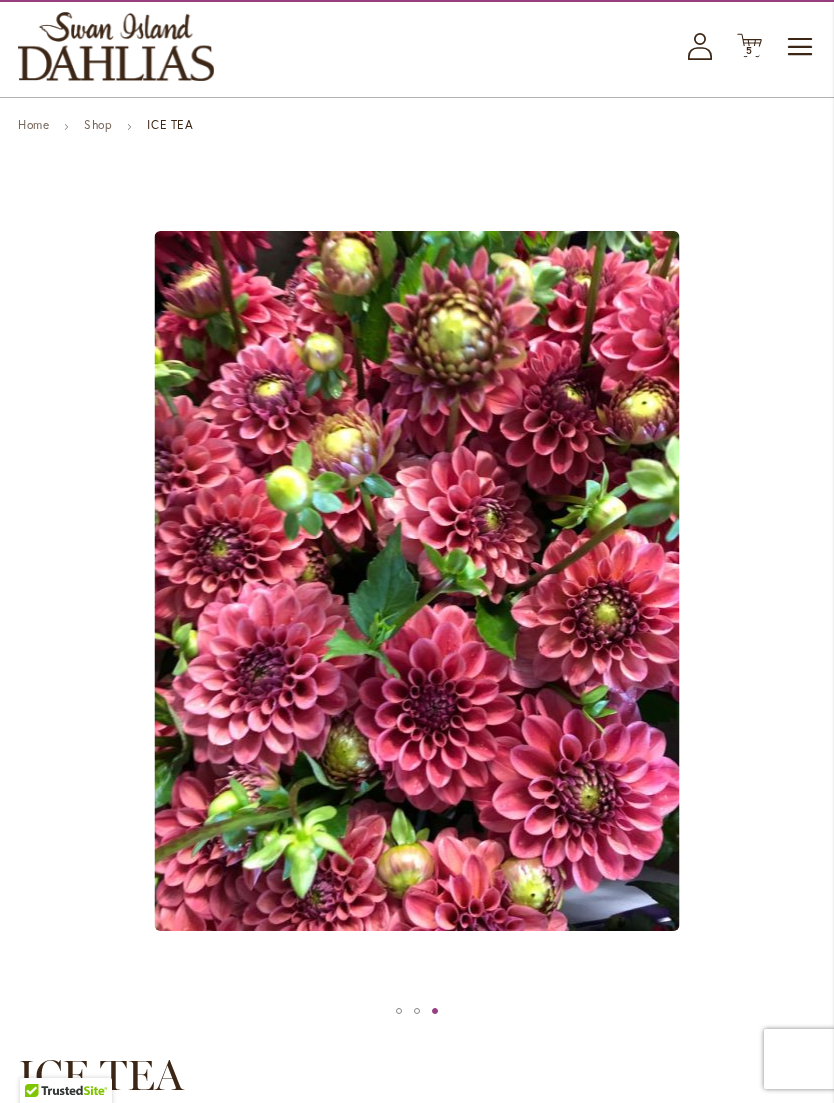 scroll, scrollTop: 98, scrollLeft: 0, axis: vertical 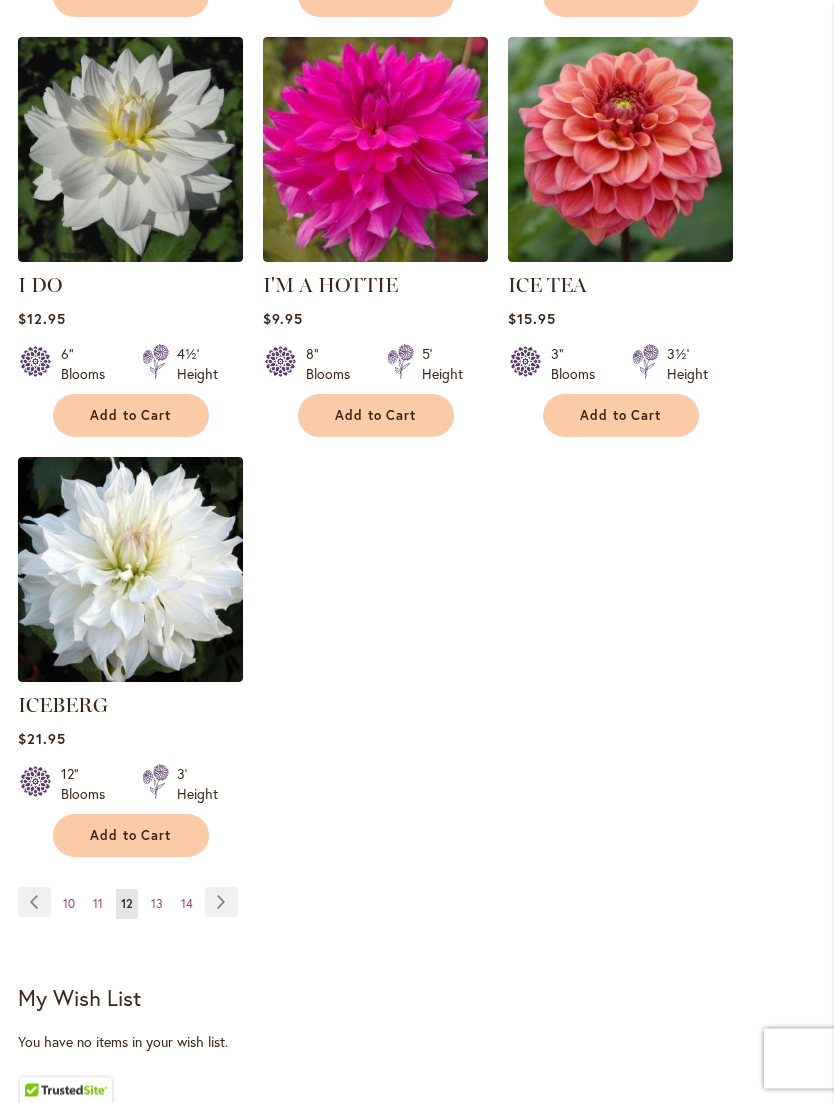 click on "Page
Next" at bounding box center (221, 903) 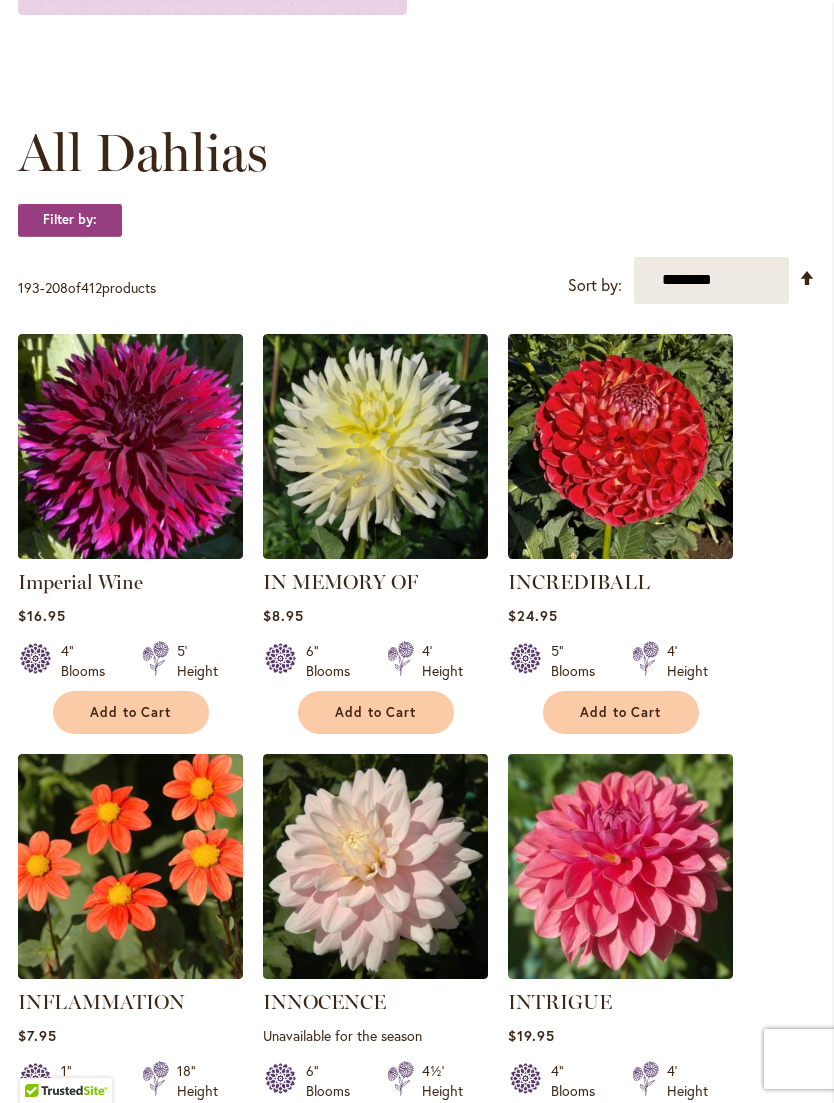 scroll, scrollTop: 478, scrollLeft: 0, axis: vertical 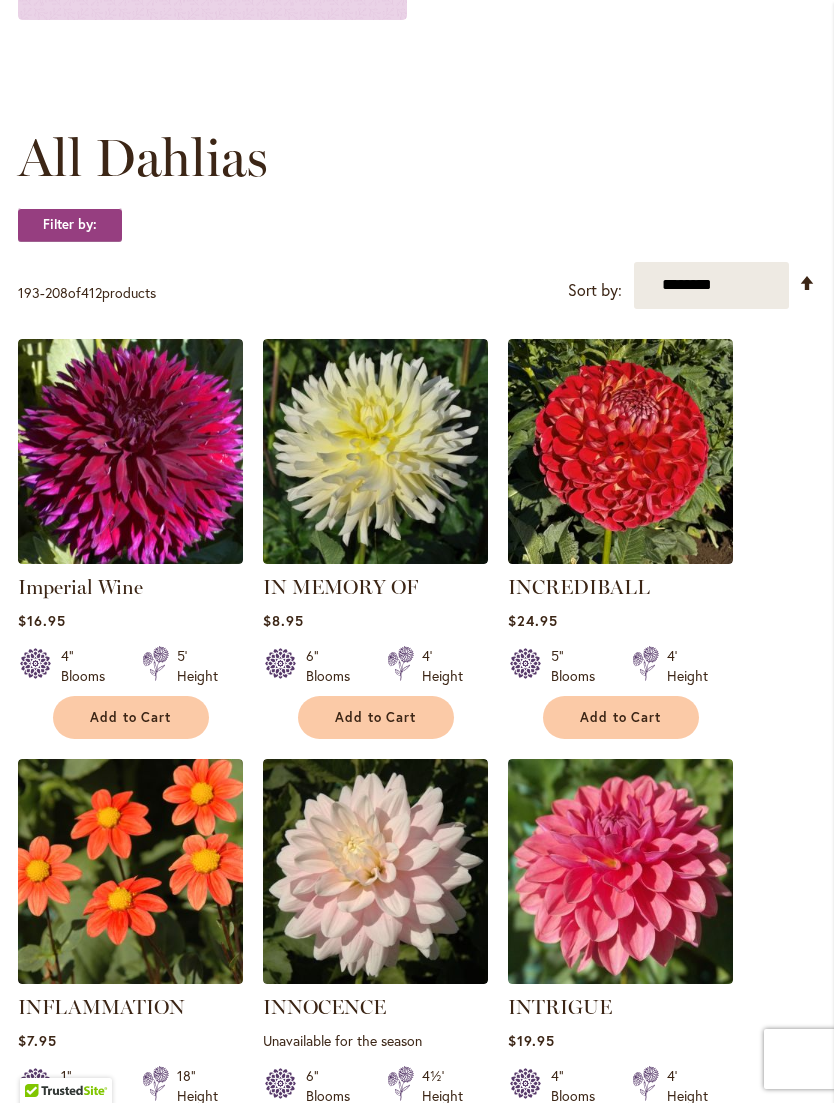click at bounding box center [130, 451] 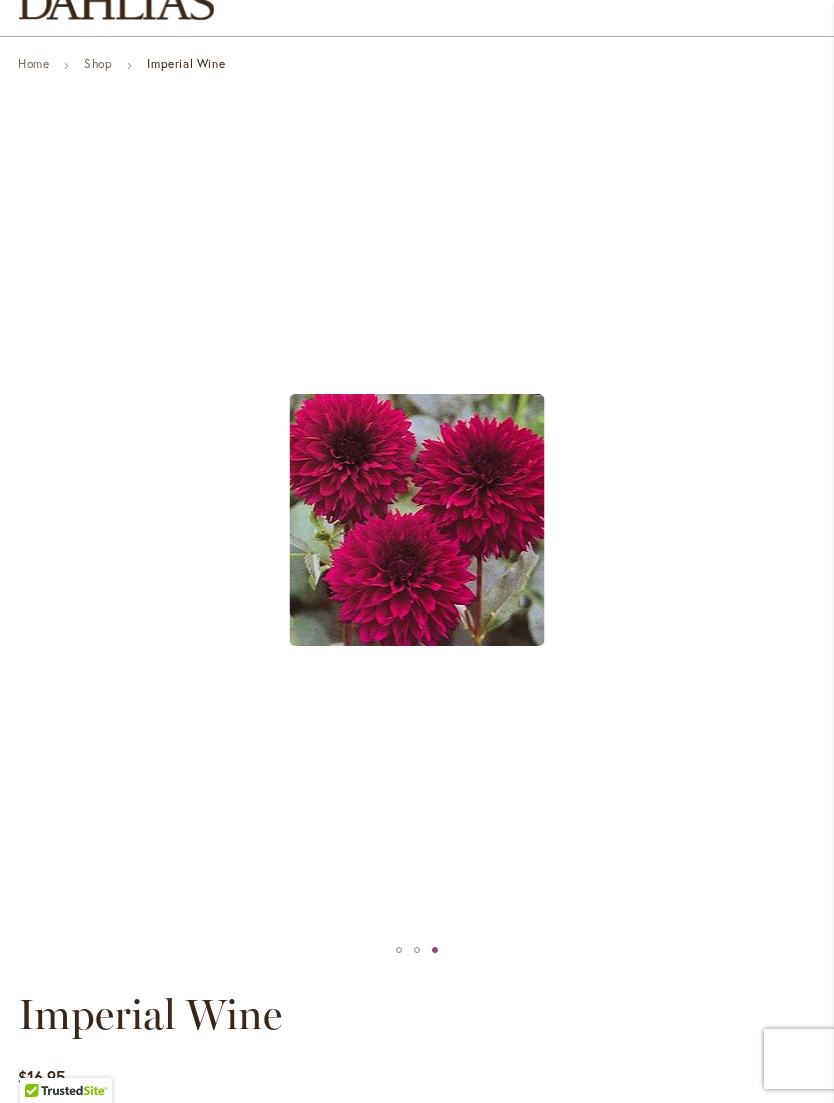 scroll, scrollTop: 159, scrollLeft: 0, axis: vertical 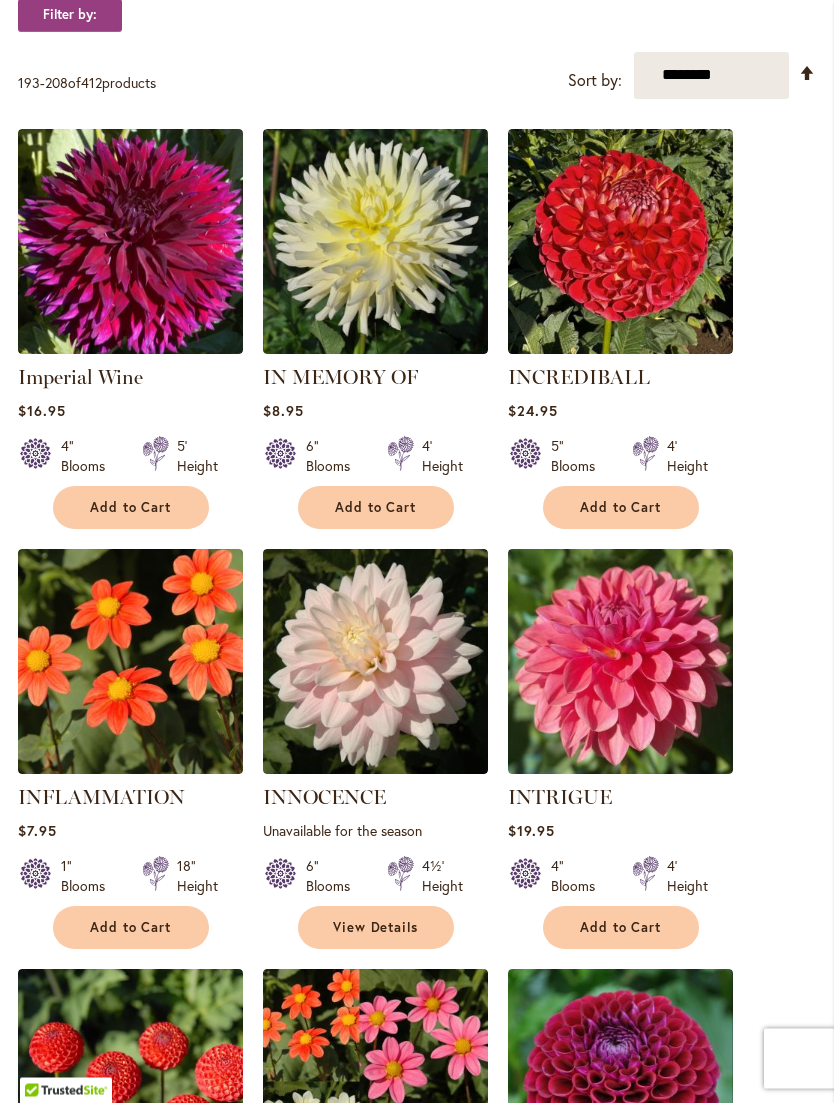 click at bounding box center [620, 662] 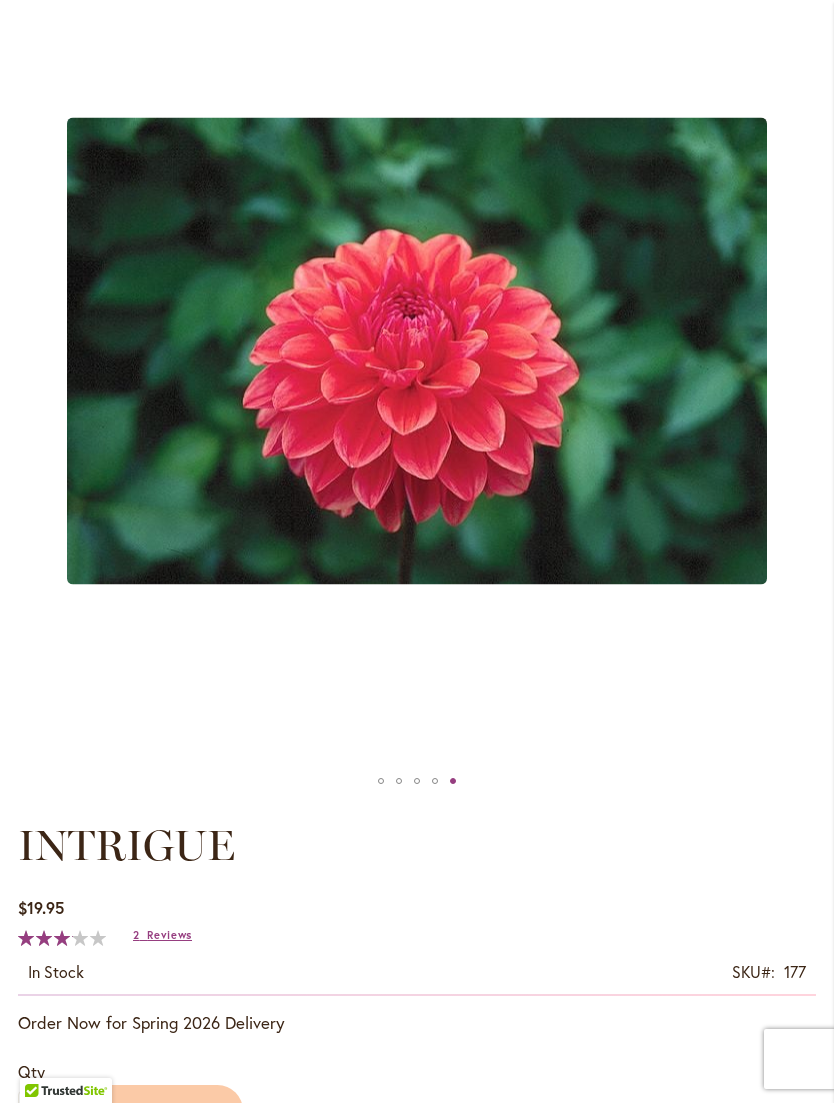 scroll, scrollTop: 303, scrollLeft: 0, axis: vertical 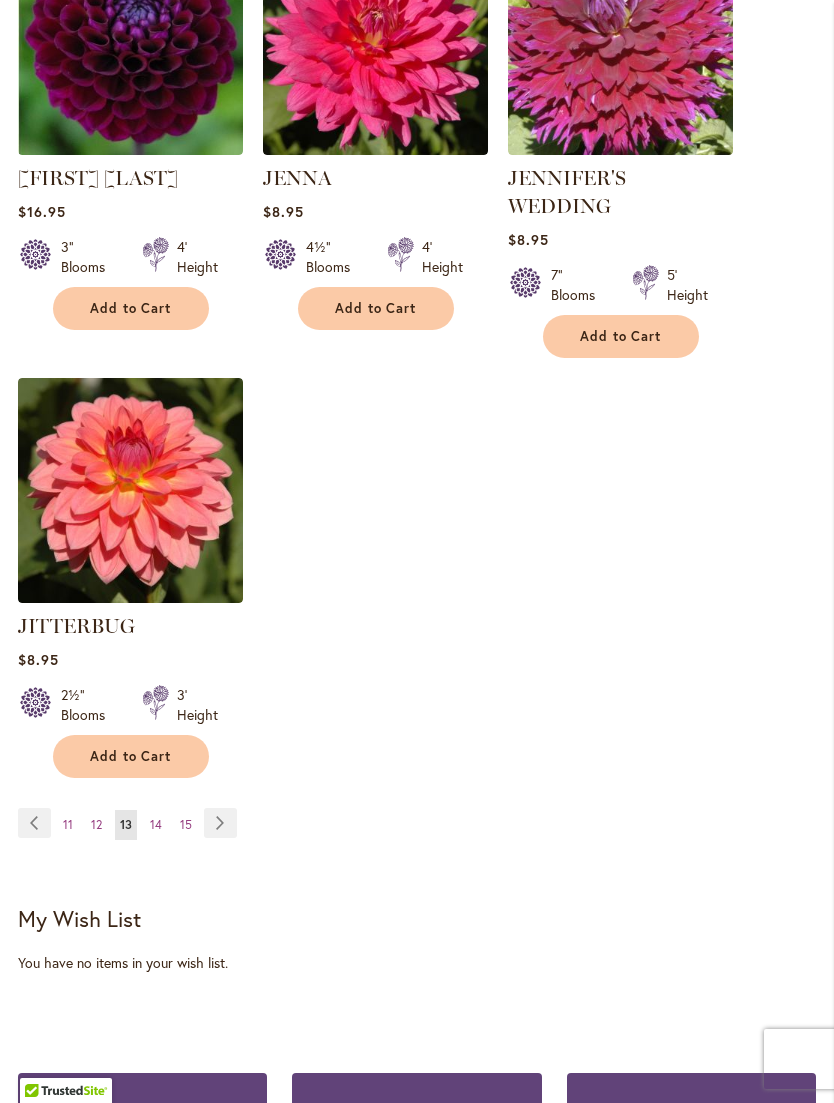 click on "Page
Next" at bounding box center [220, 823] 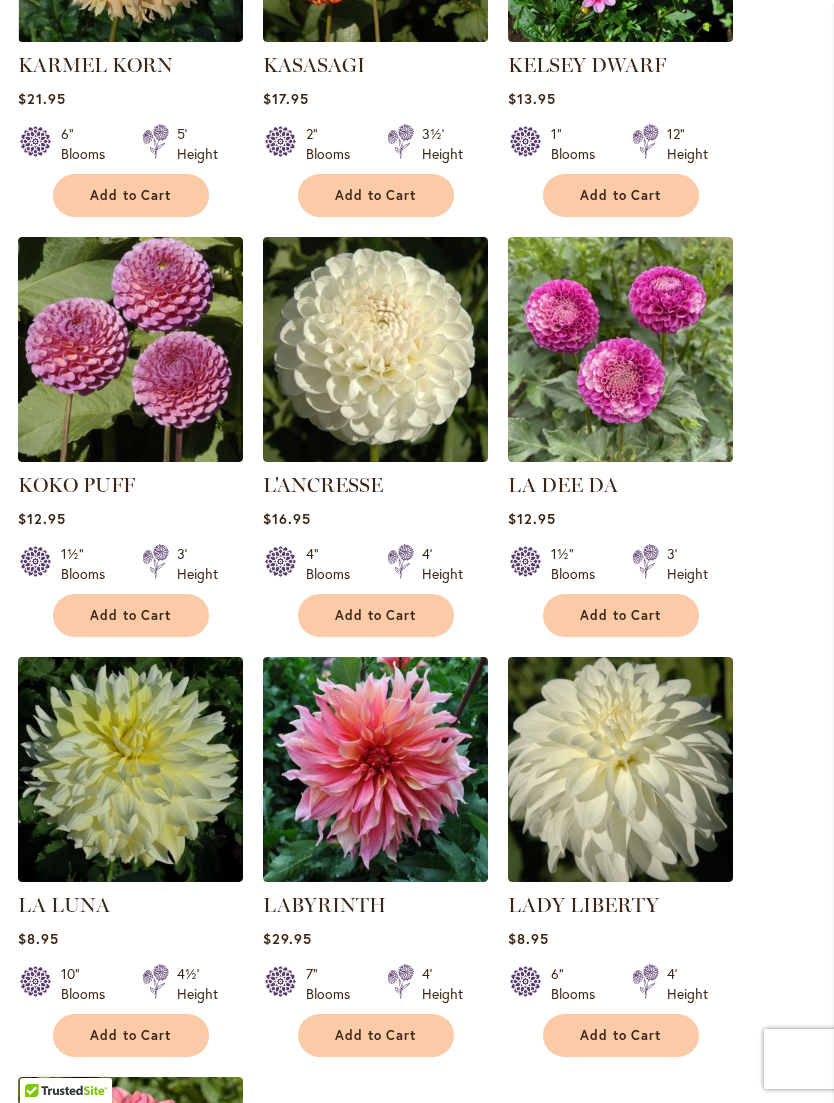 scroll, scrollTop: 1836, scrollLeft: 0, axis: vertical 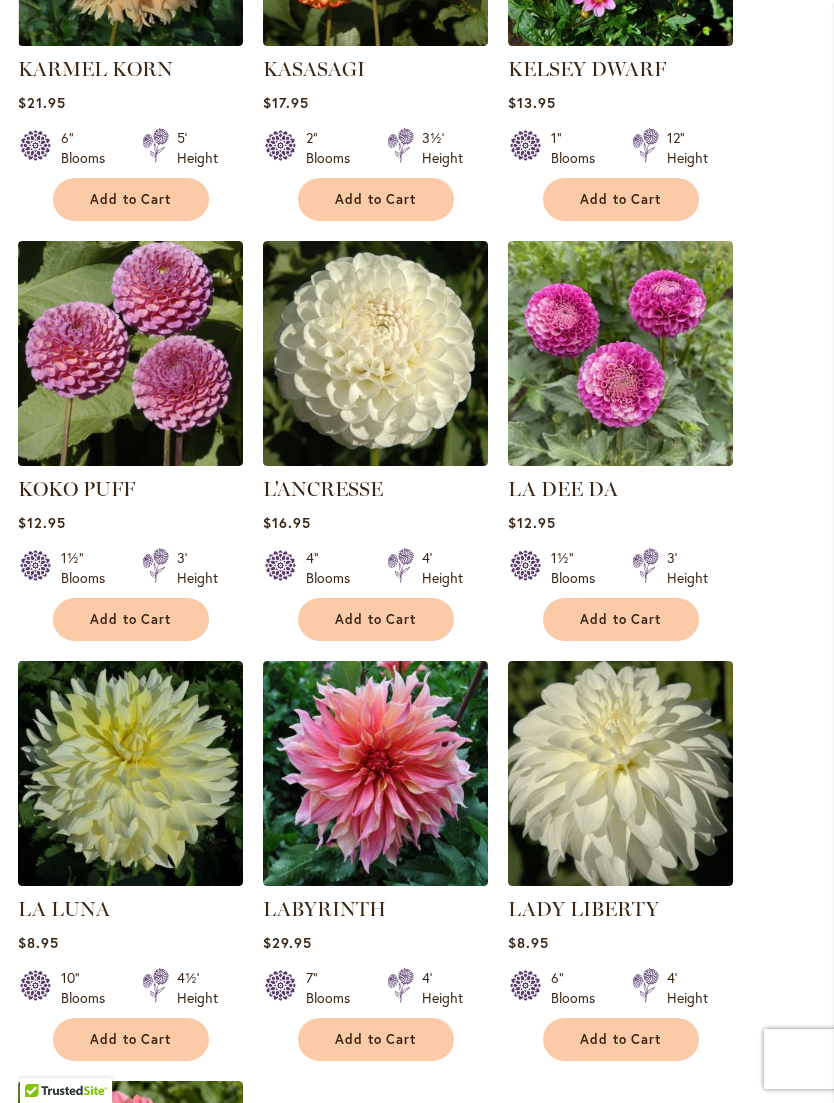 click at bounding box center (375, 773) 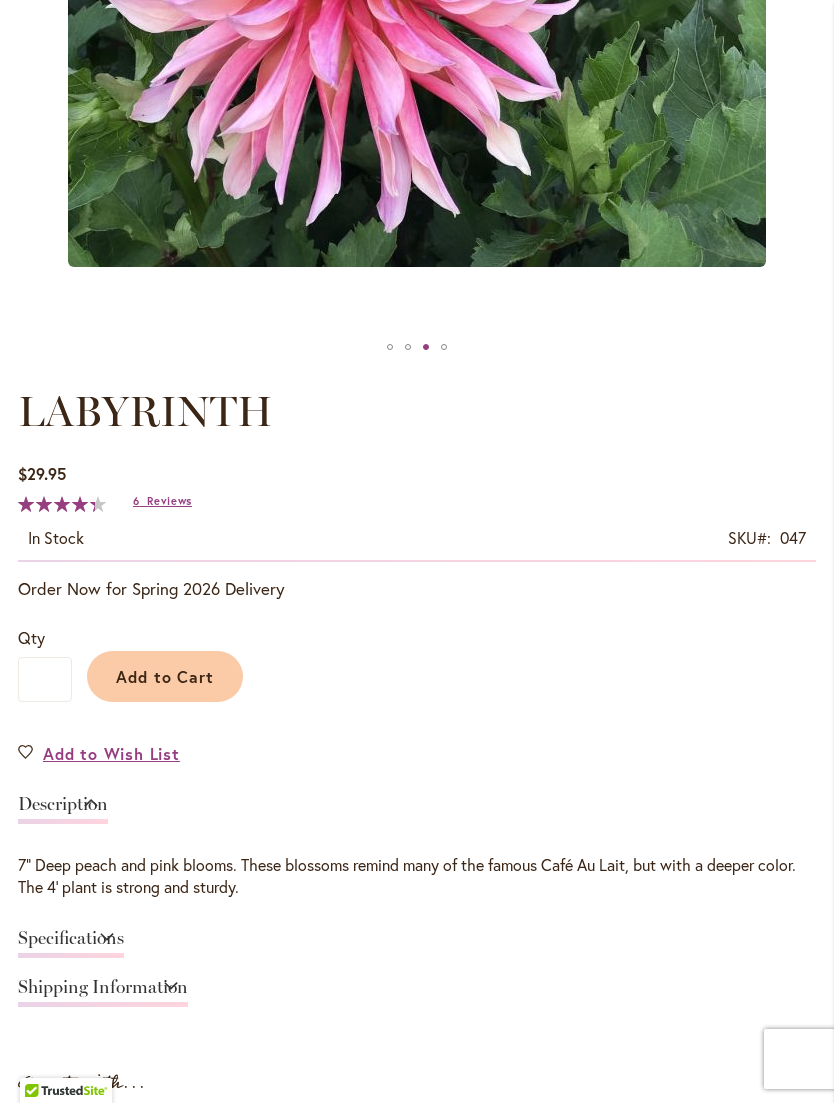 scroll, scrollTop: 808, scrollLeft: 0, axis: vertical 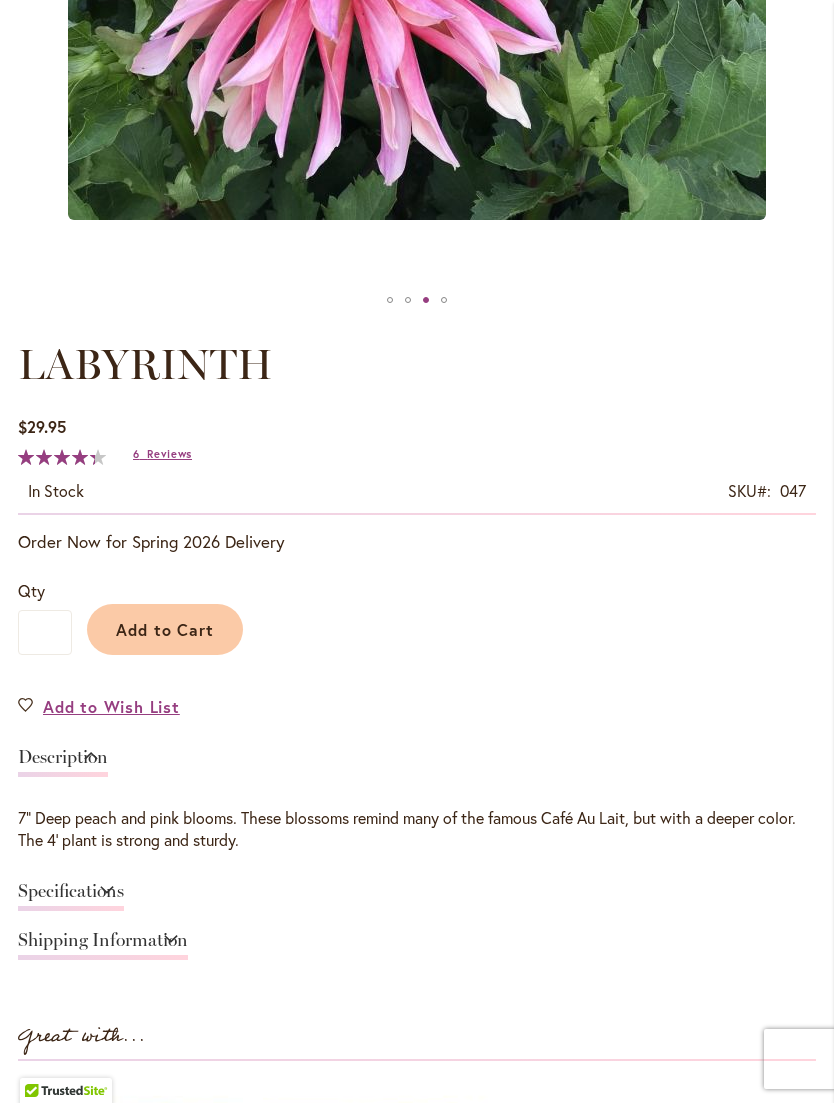 click on "Add to Cart" at bounding box center [165, 629] 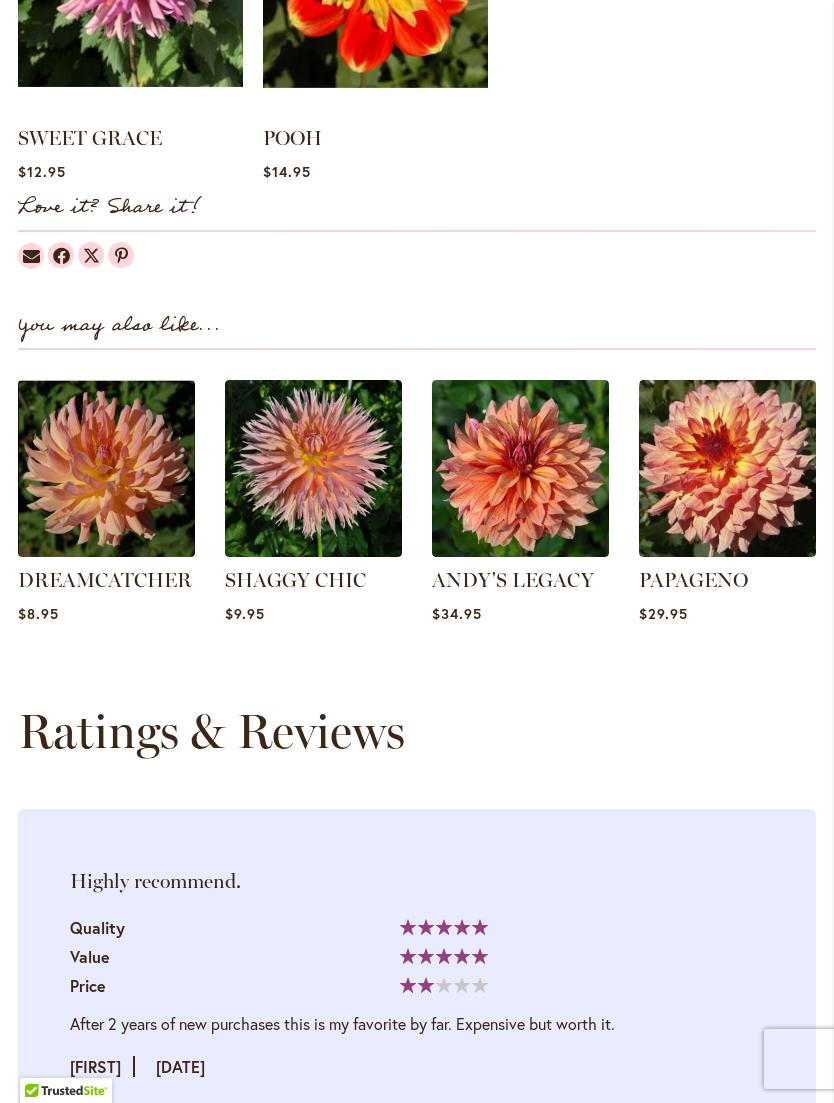 scroll, scrollTop: 2111, scrollLeft: 0, axis: vertical 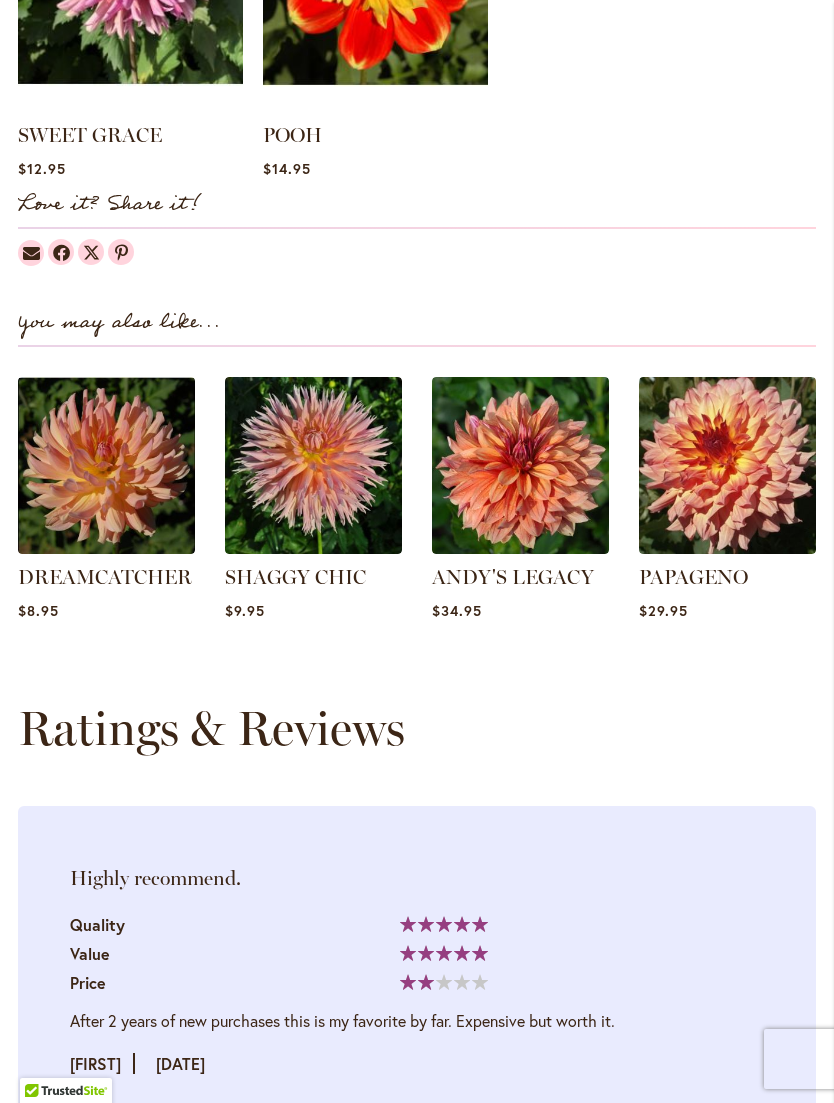 click on "SHAGGY CHIC" at bounding box center (295, 577) 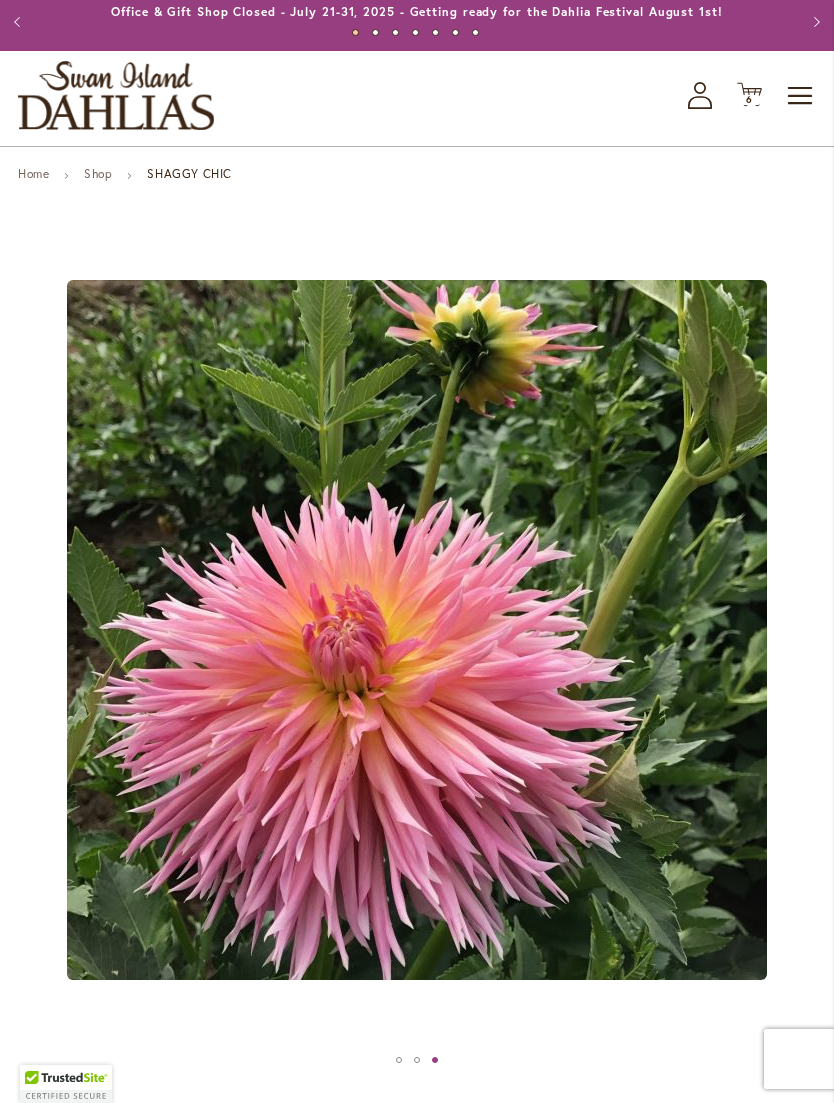 scroll, scrollTop: 44, scrollLeft: 0, axis: vertical 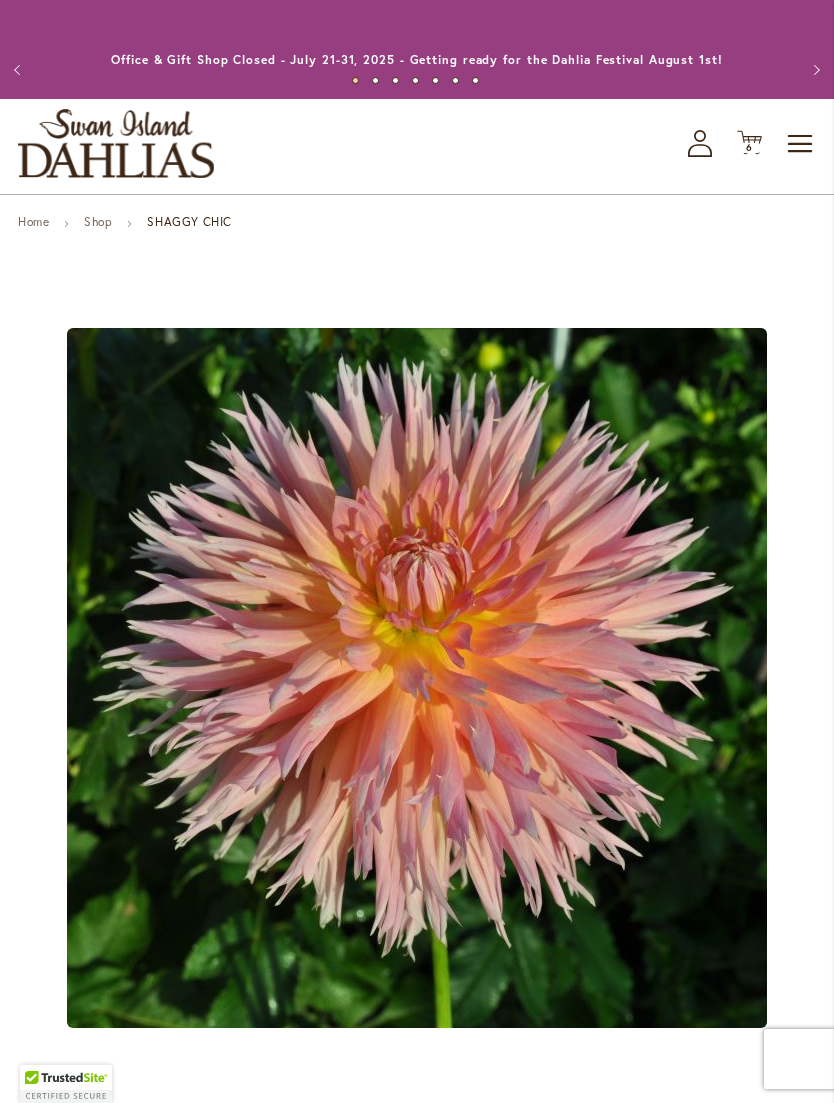 click on "6" at bounding box center (749, 147) 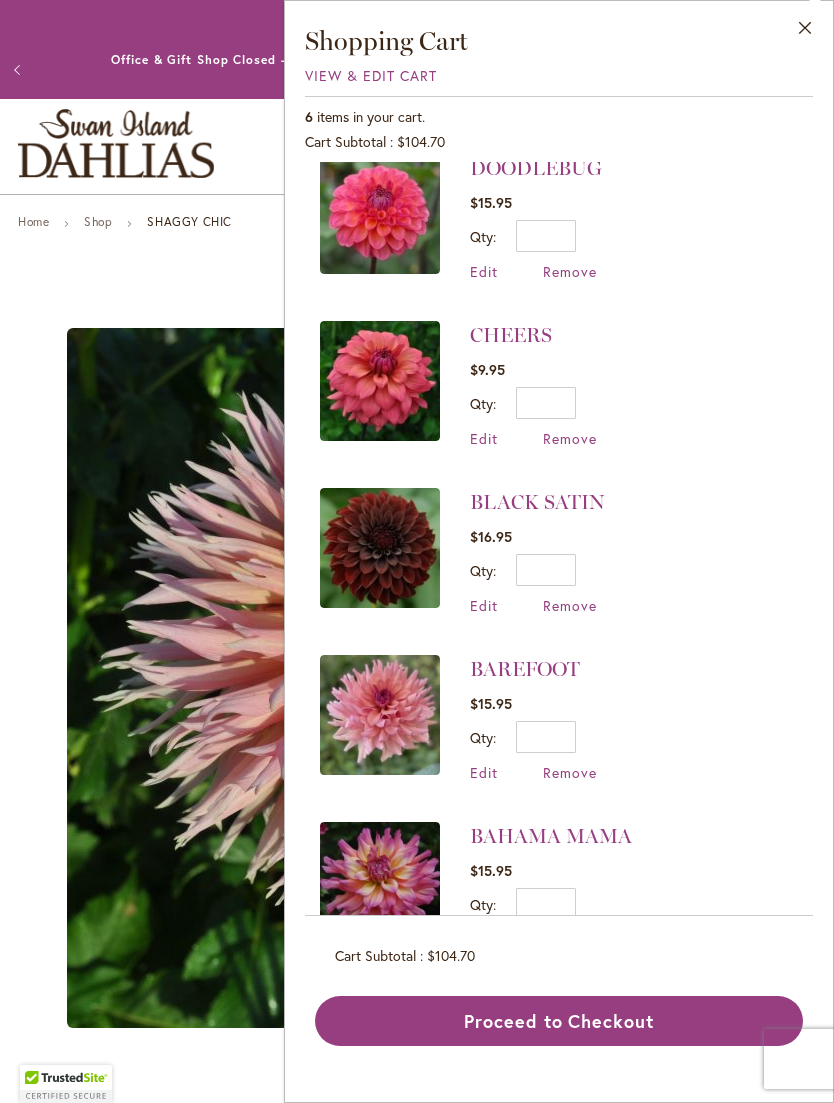 scroll, scrollTop: 189, scrollLeft: 0, axis: vertical 